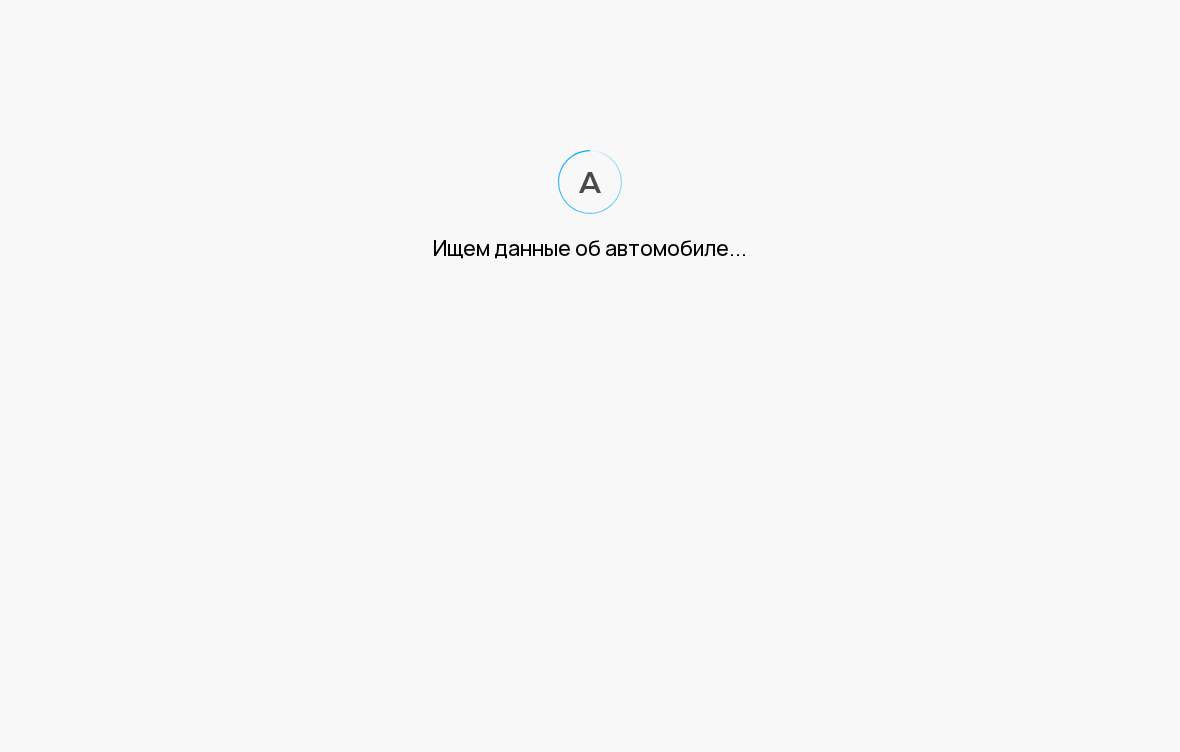 scroll, scrollTop: 0, scrollLeft: 0, axis: both 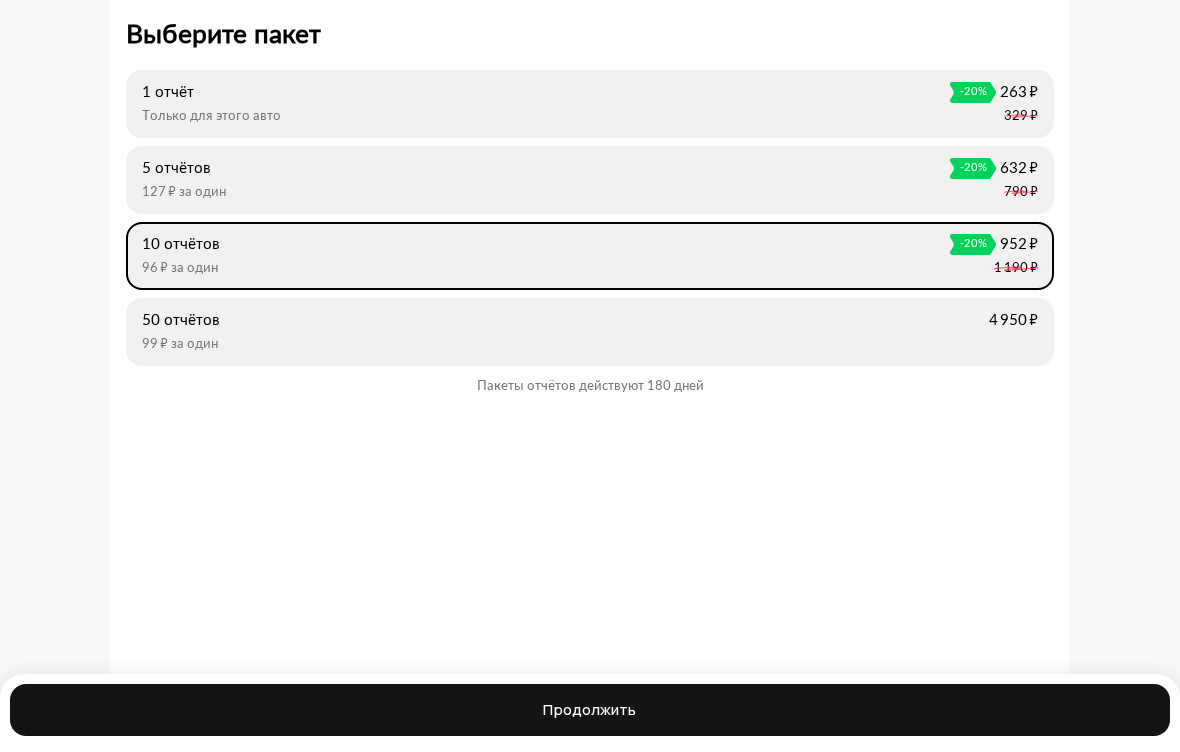 click on "1 отчёт -20% 263 ₽ Только для этого авто 329 ₽" at bounding box center [590, 104] 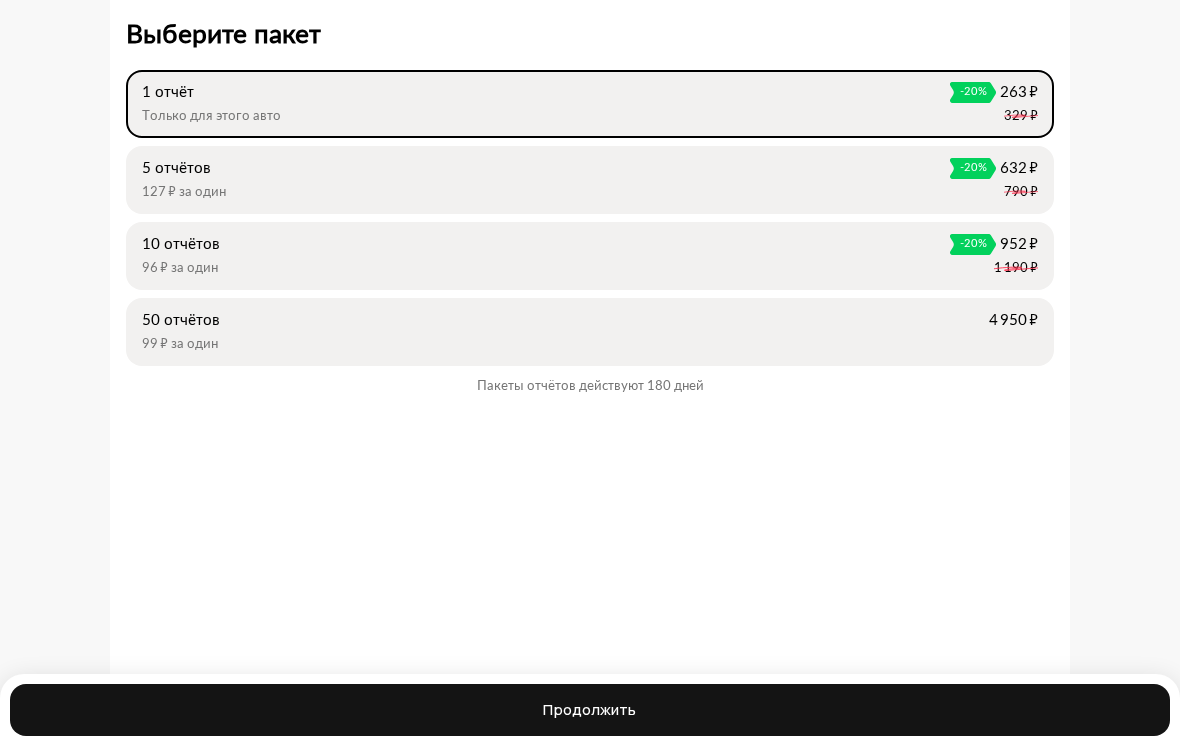 click on "Продолжить" at bounding box center [589, 710] 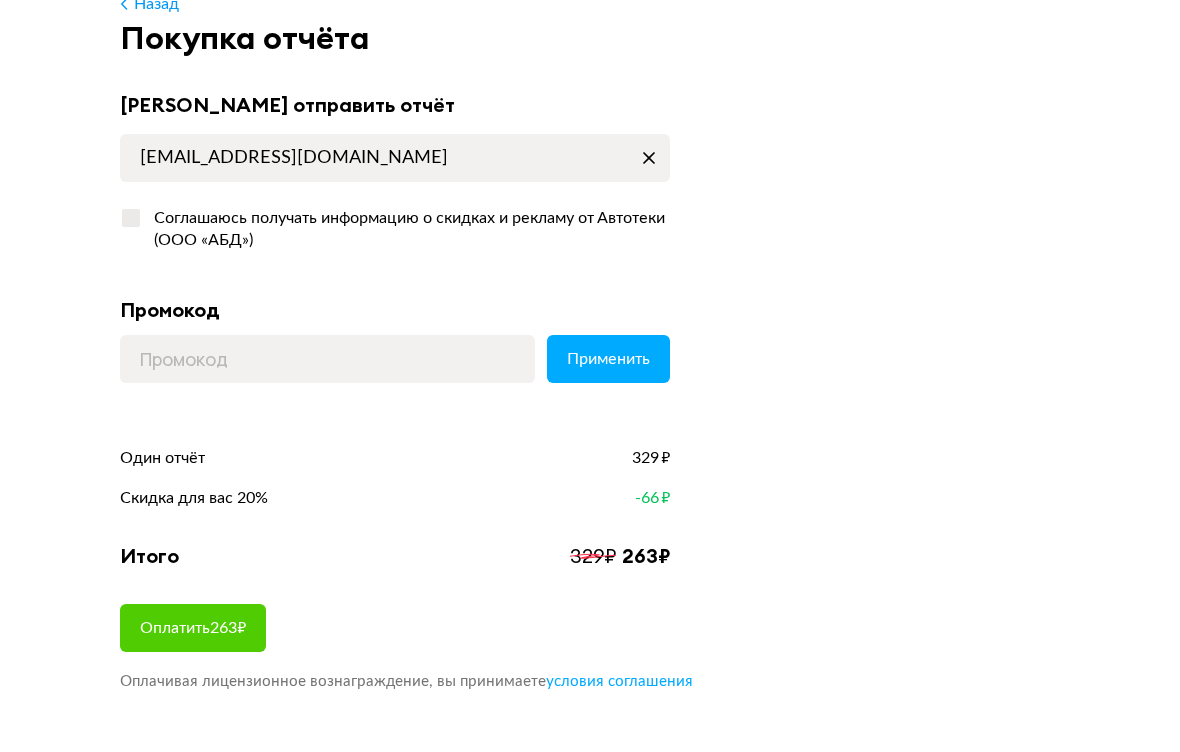 scroll, scrollTop: 104, scrollLeft: 0, axis: vertical 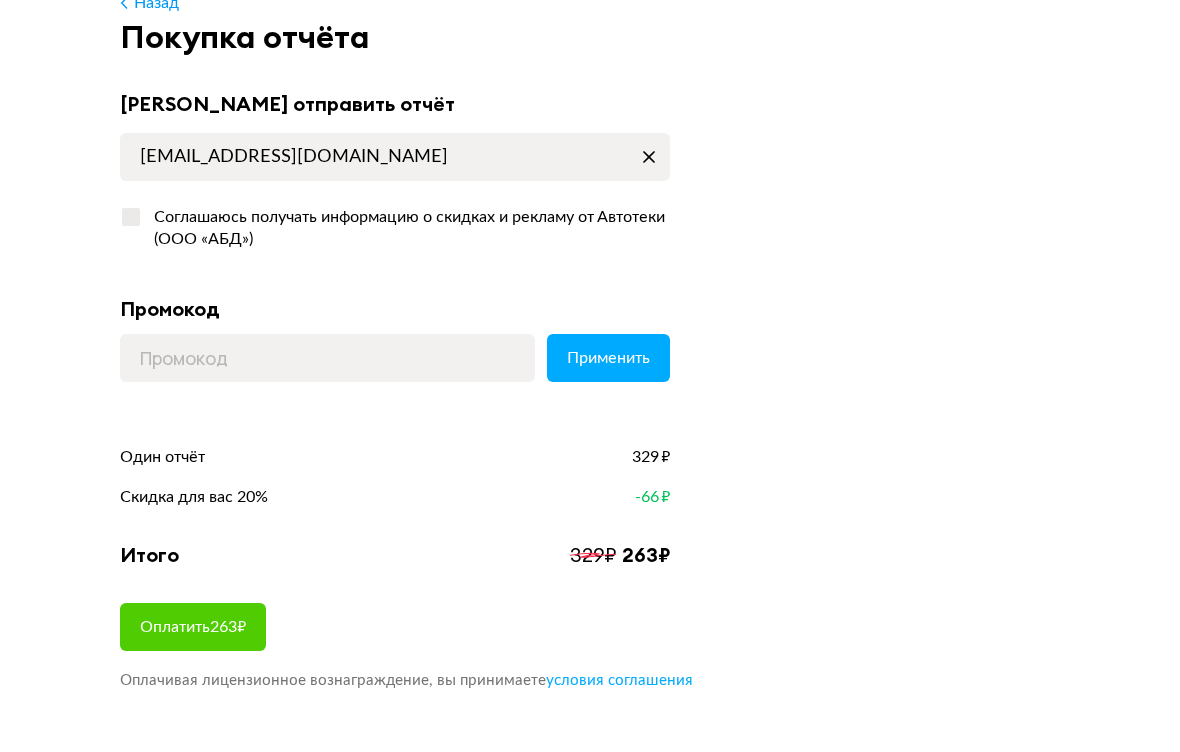 click on "Оплатить  263  ₽" at bounding box center [193, 627] 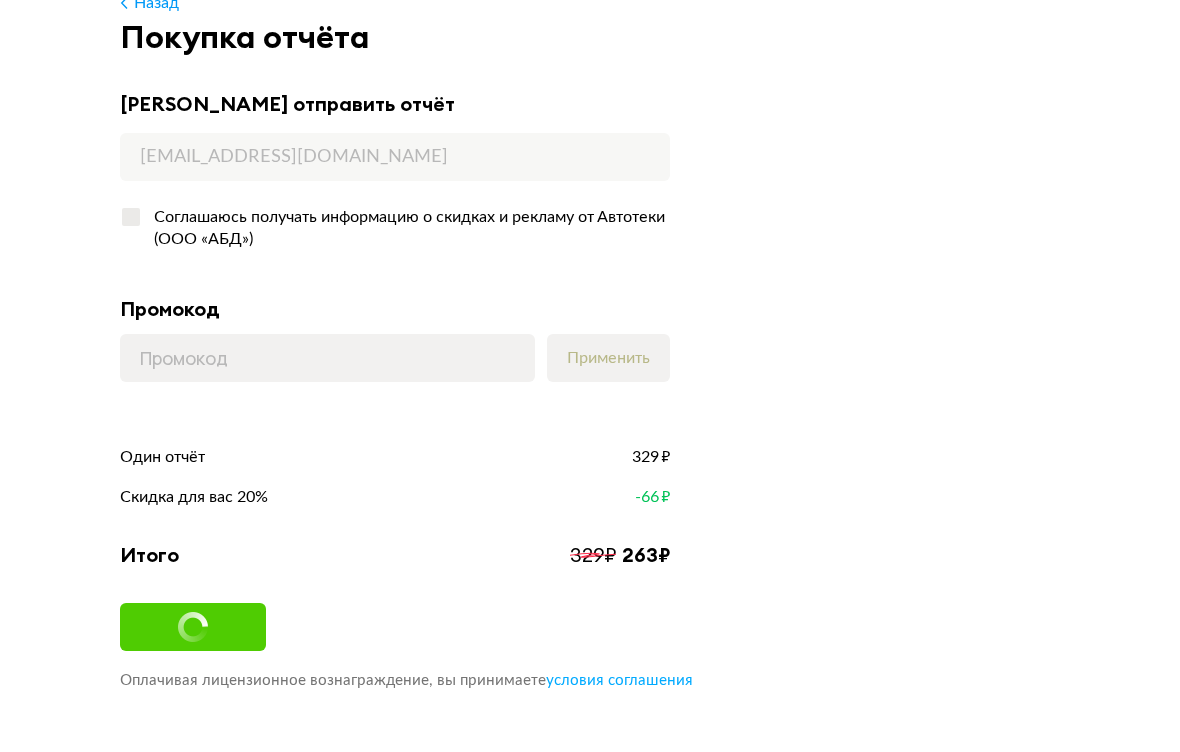 scroll, scrollTop: 12, scrollLeft: 0, axis: vertical 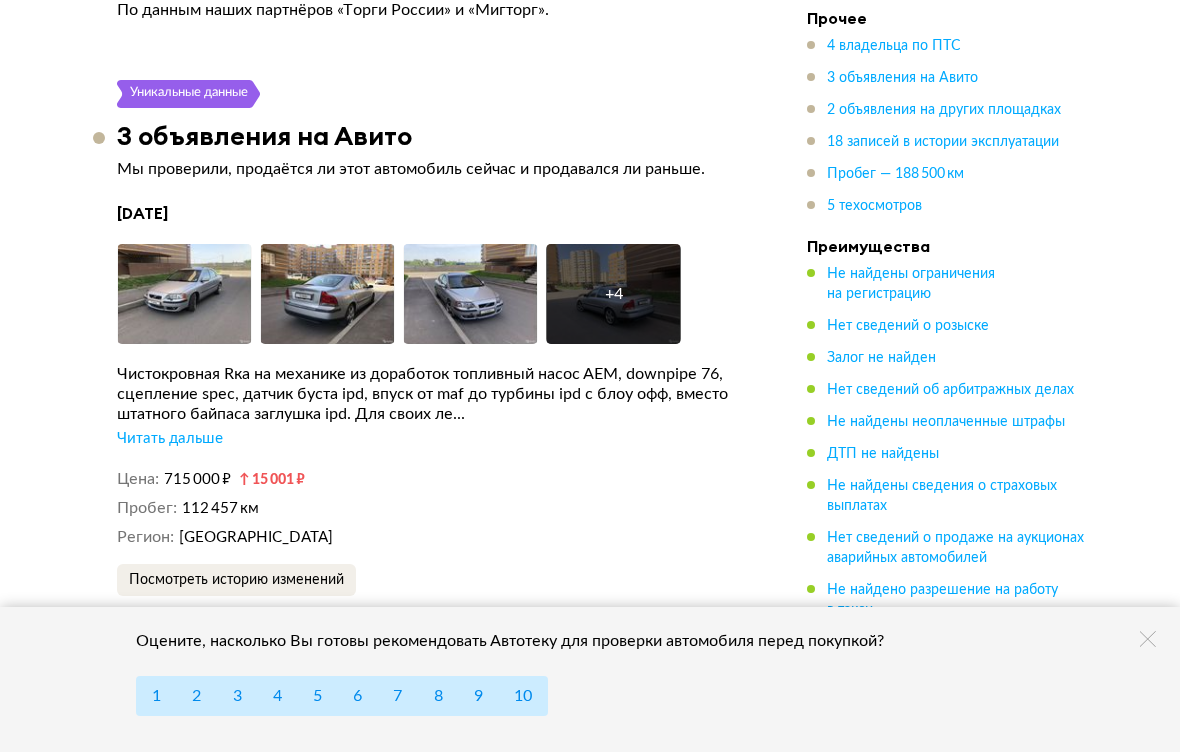 click on "Читать дальше" at bounding box center [170, 439] 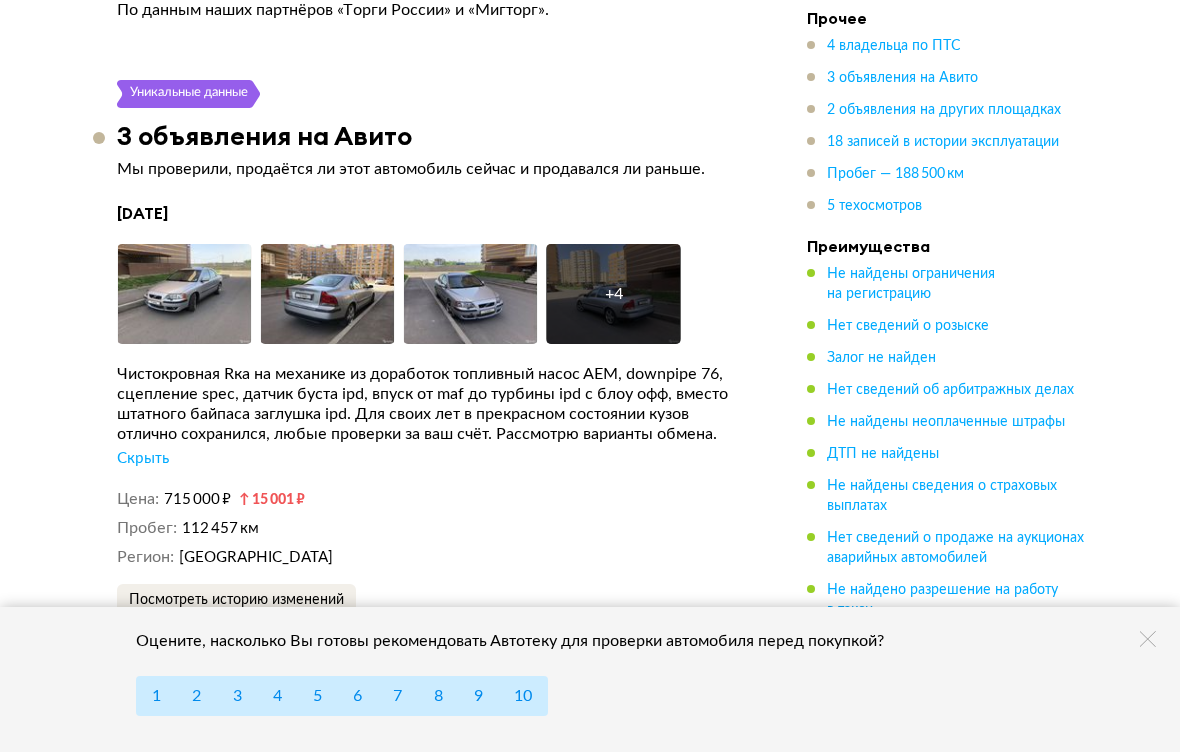 click on "Увеличить фото" at bounding box center (182, 324) 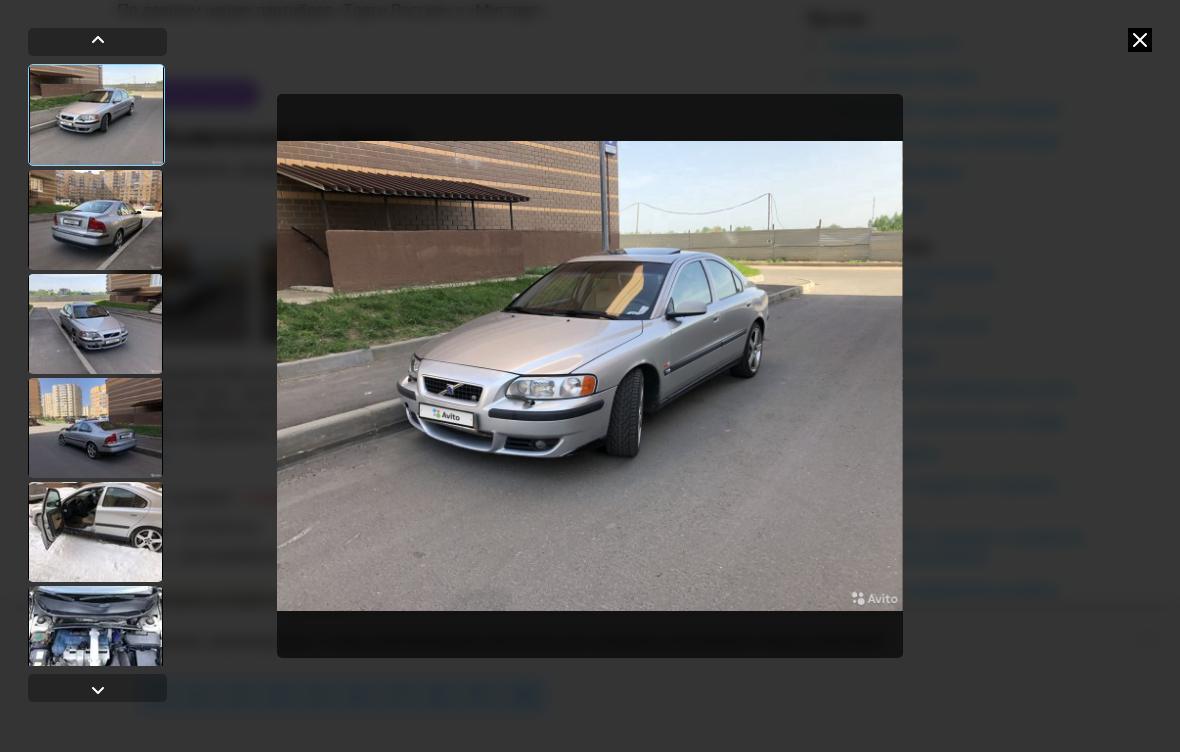 click at bounding box center (95, 220) 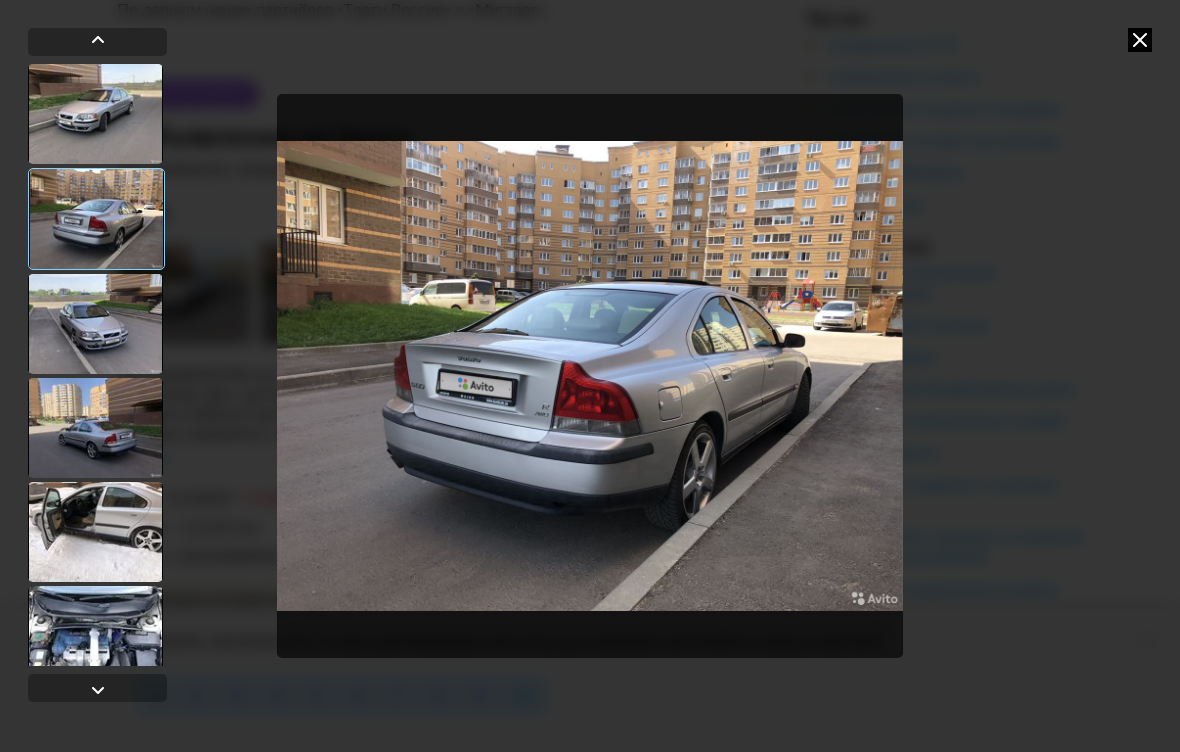 click at bounding box center (95, 324) 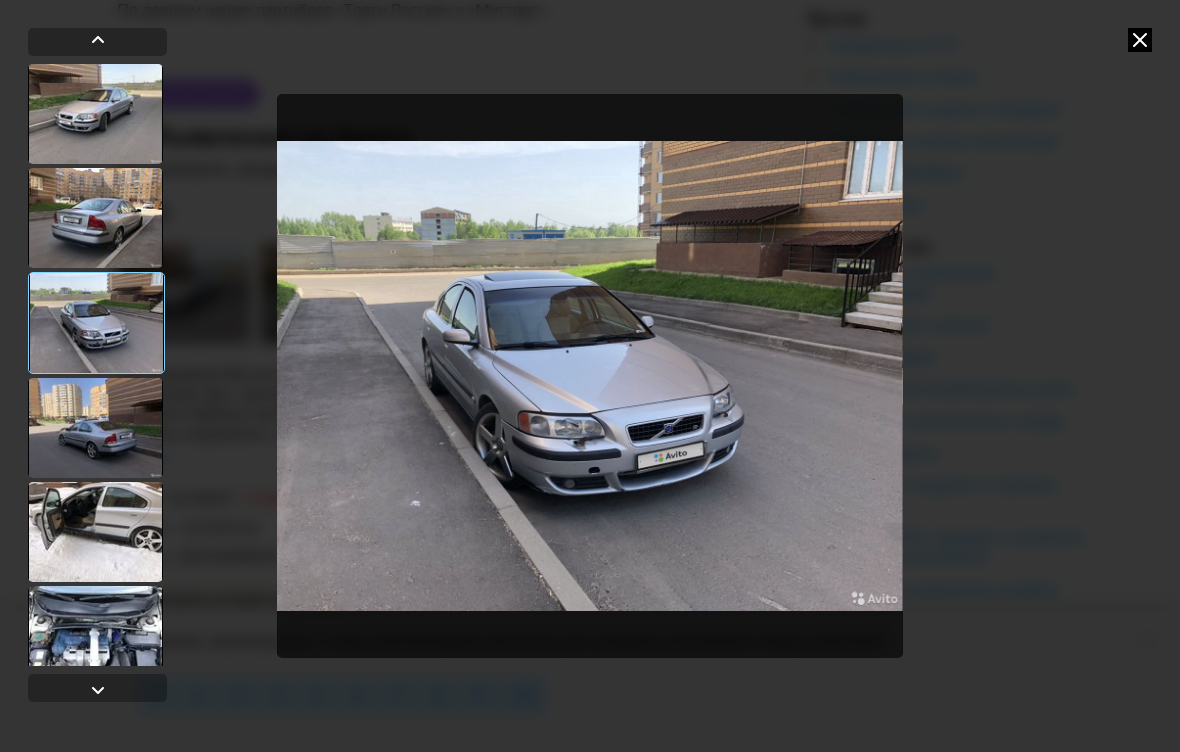click at bounding box center (95, 428) 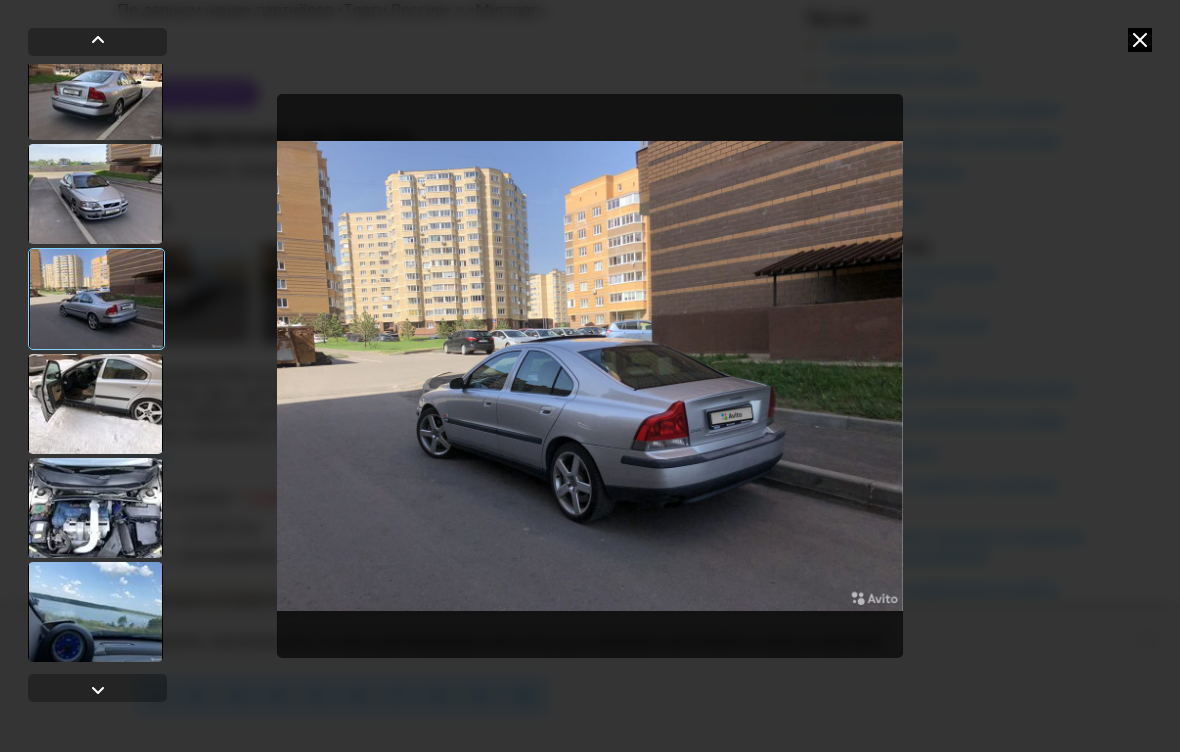 scroll, scrollTop: 128, scrollLeft: 0, axis: vertical 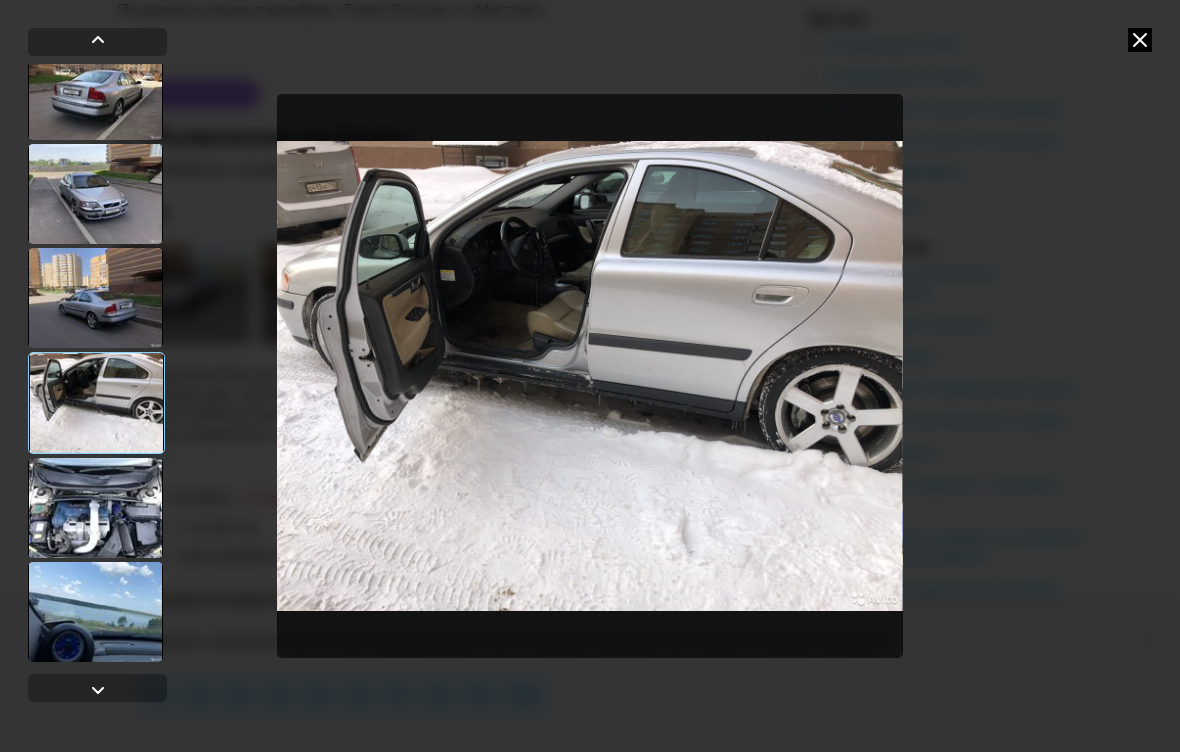 click at bounding box center (95, 508) 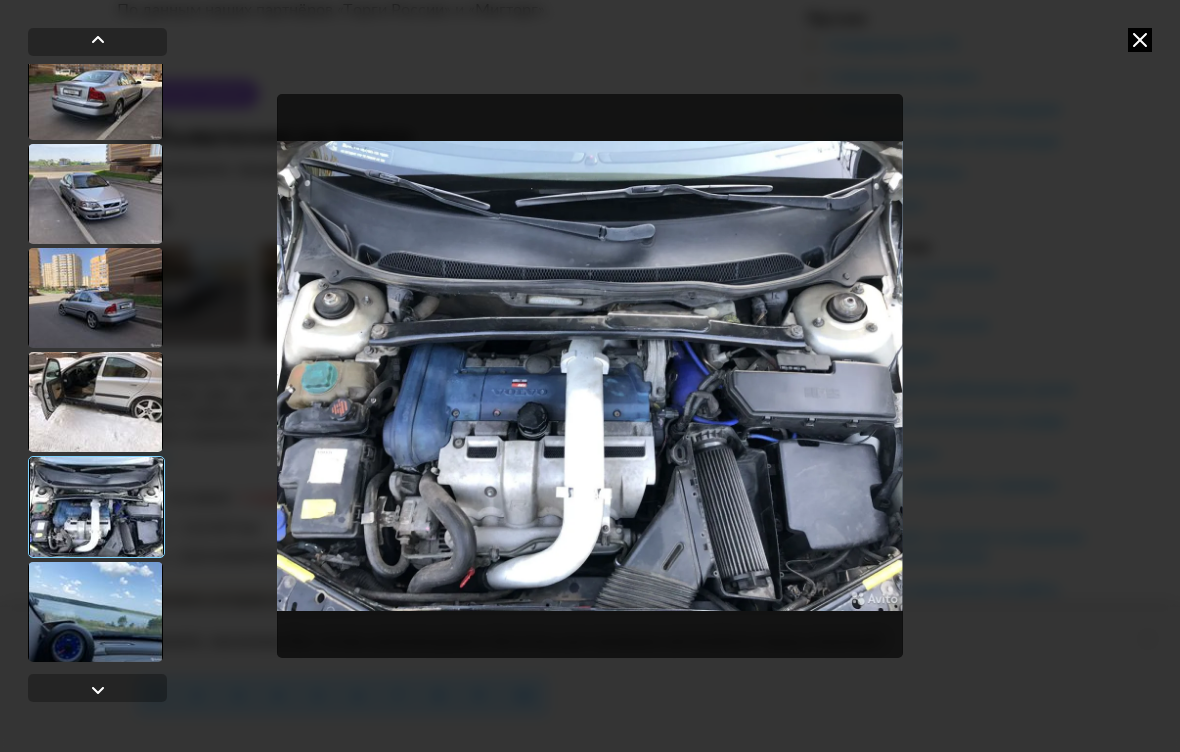 scroll, scrollTop: 128, scrollLeft: 0, axis: vertical 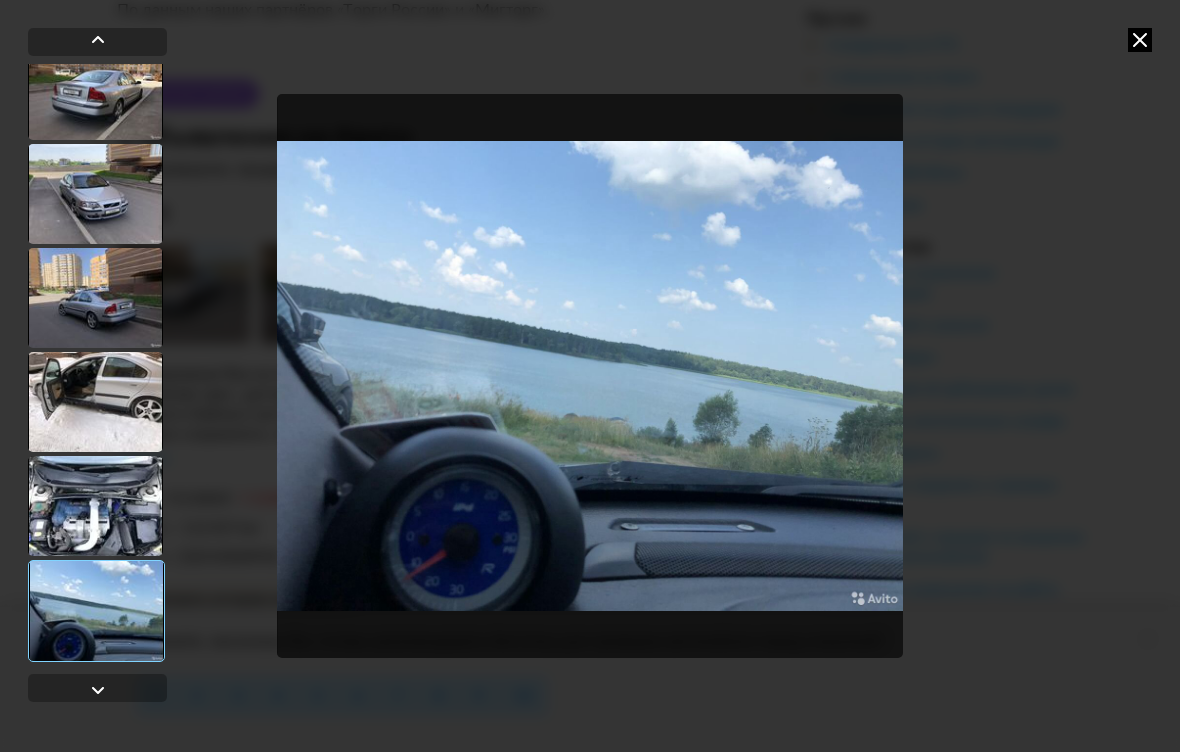 click at bounding box center (1140, 40) 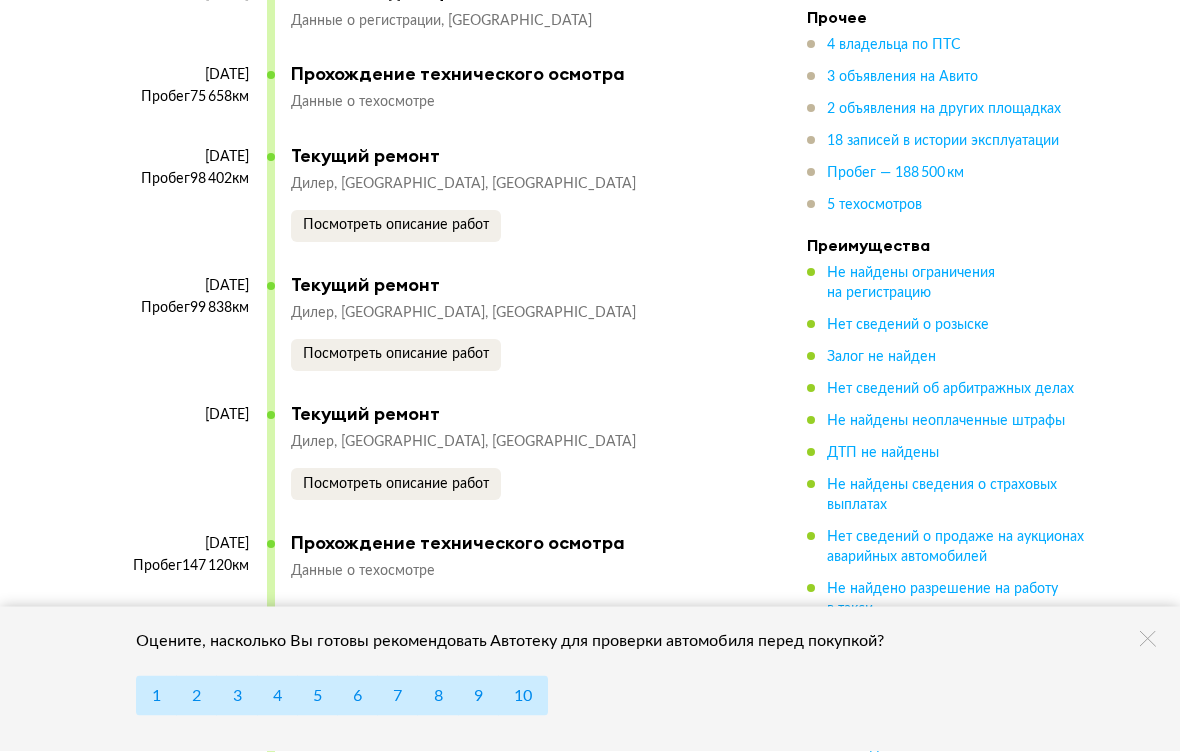 scroll, scrollTop: 6984, scrollLeft: 0, axis: vertical 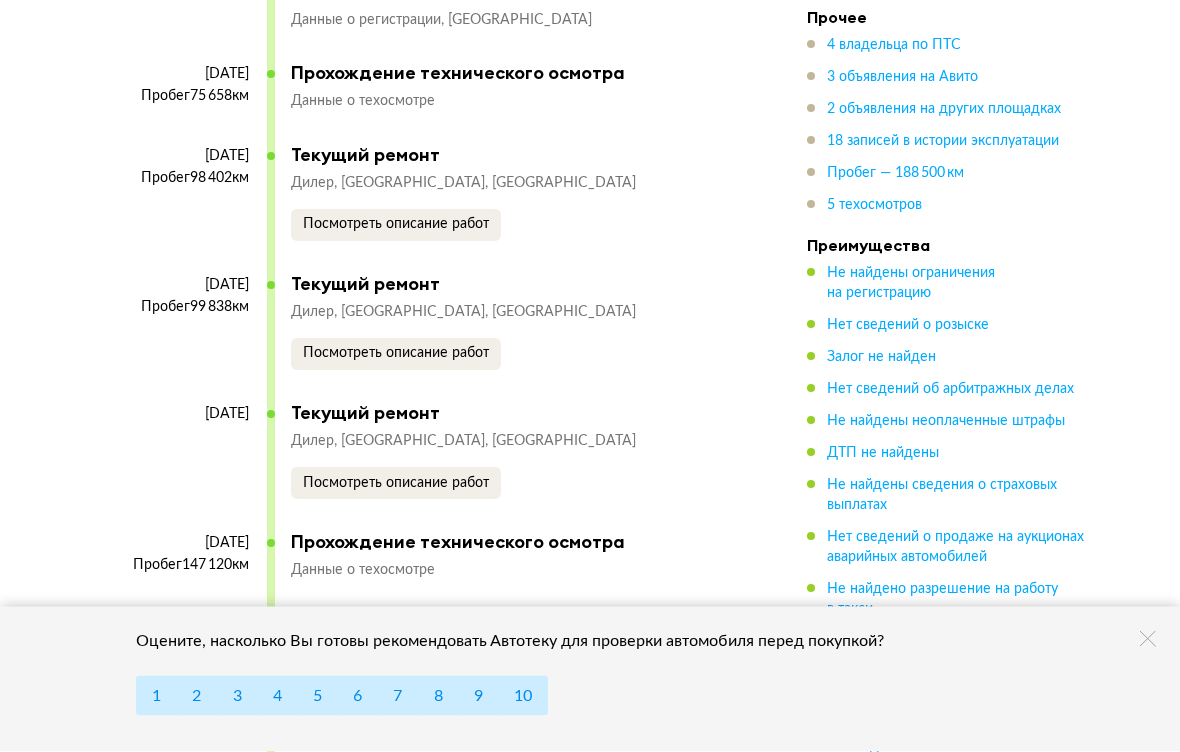 click on "Посмотреть описание работ" at bounding box center (396, 226) 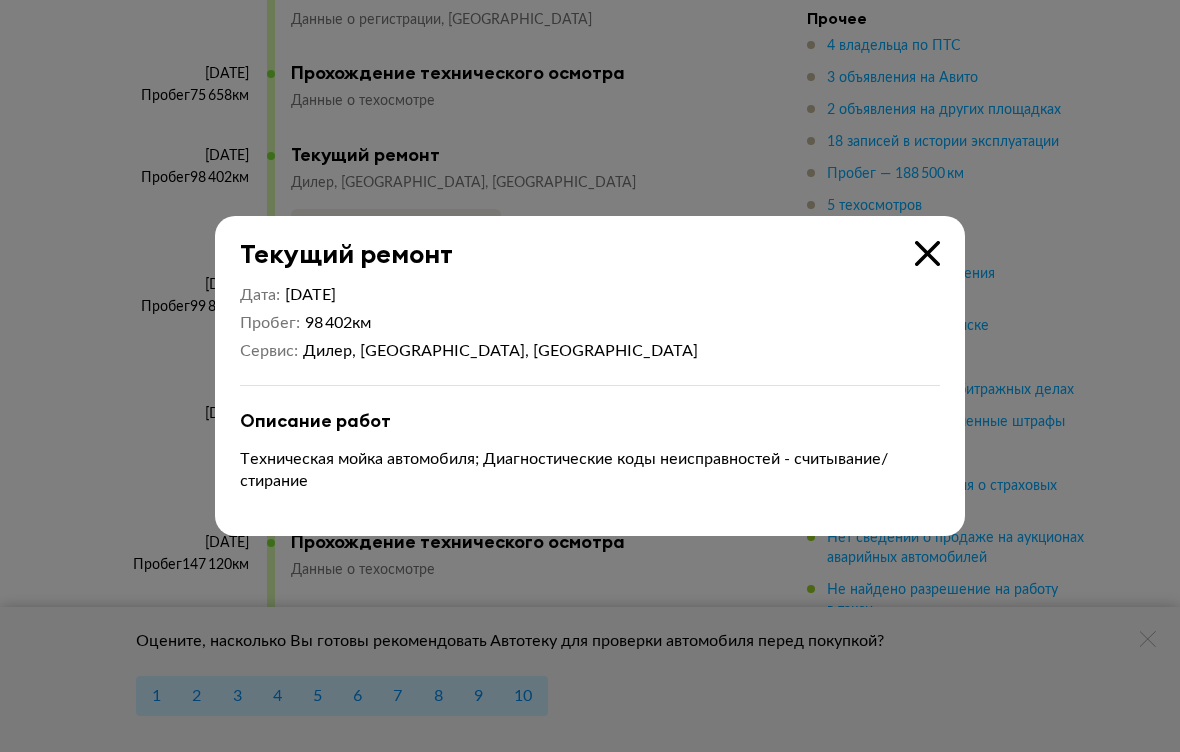 click on "Дата 28 декабря 2013 Пробег 98 402  км Сервис Дилер, Воронежская область, Воронеж" at bounding box center [590, 323] 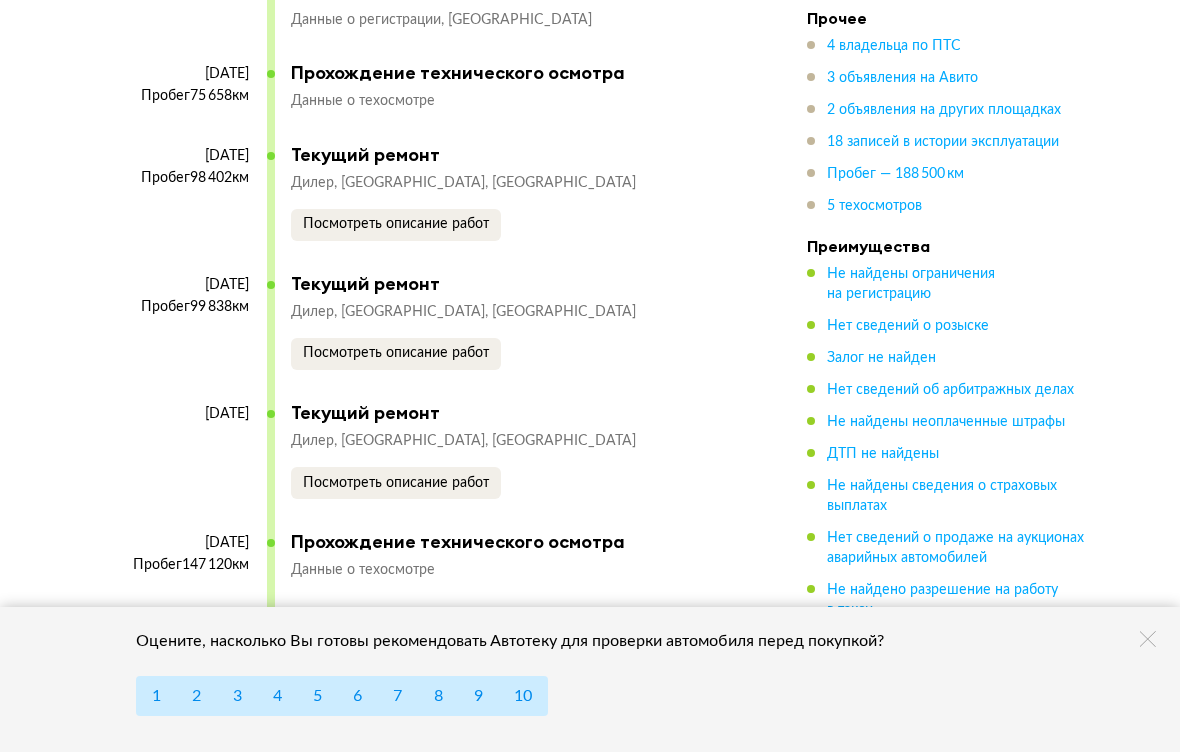 click on "Посмотреть описание работ" at bounding box center (396, 353) 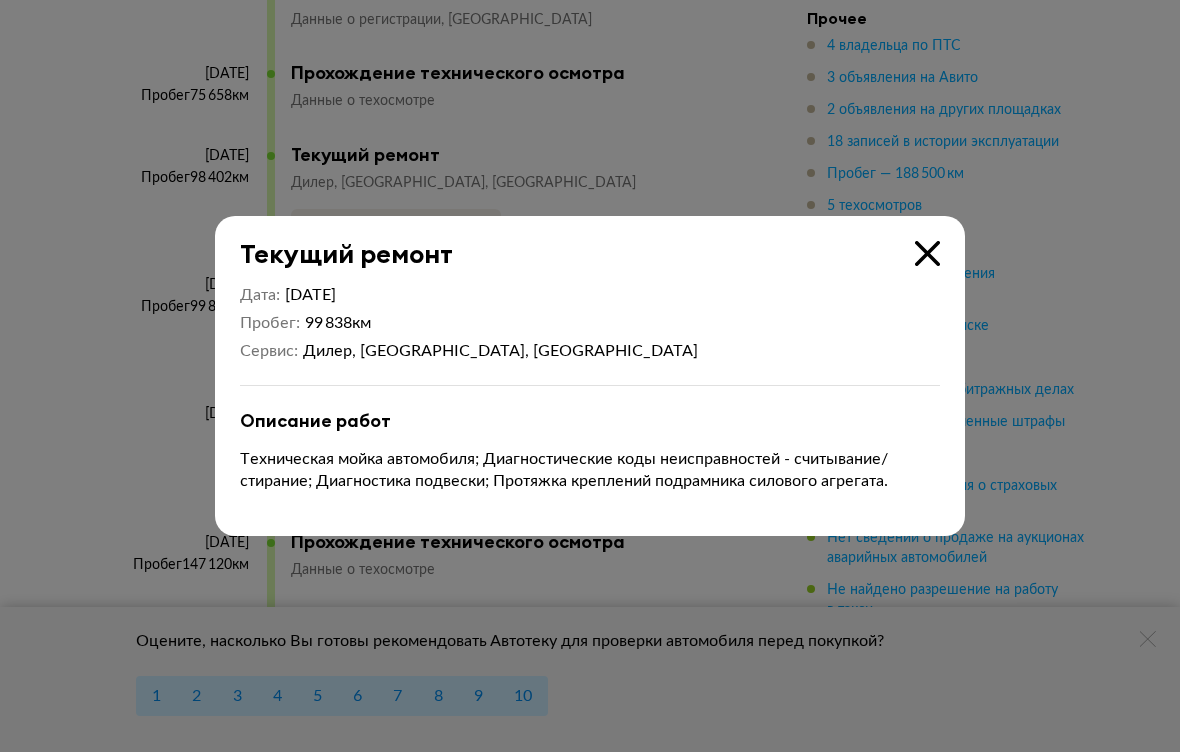 click at bounding box center (927, 253) 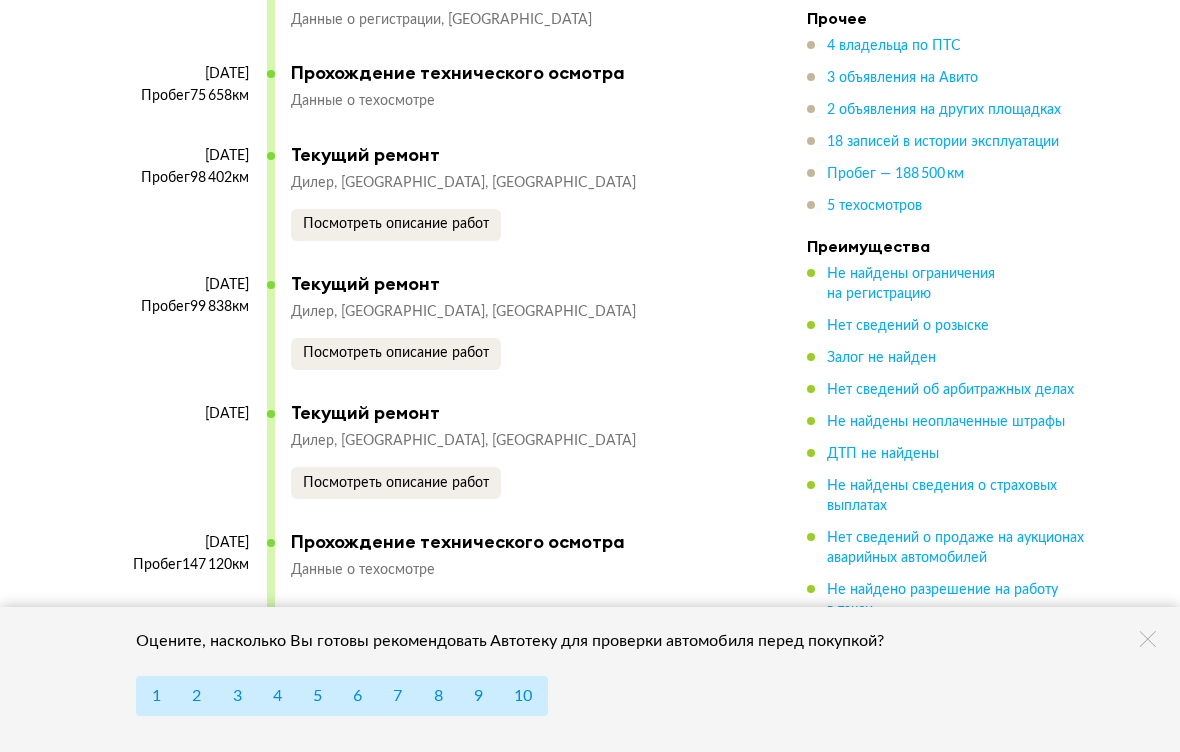 click on "Посмотреть описание работ" at bounding box center (396, 483) 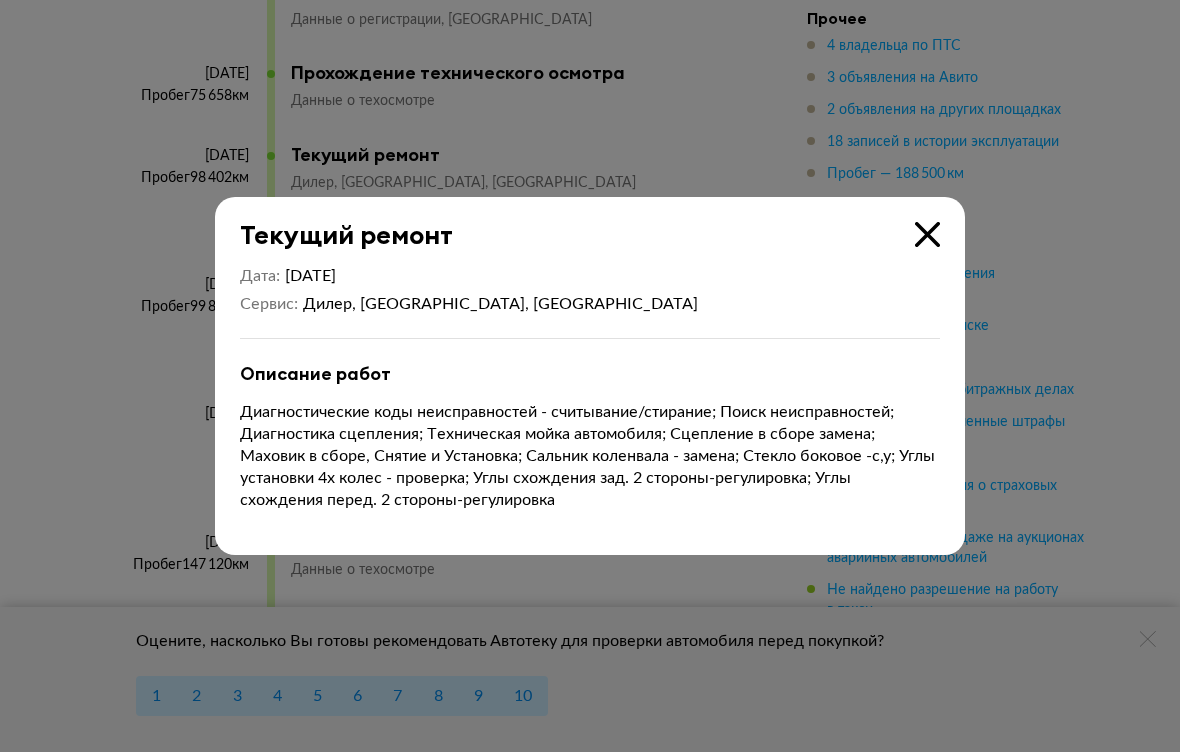 click at bounding box center [927, 234] 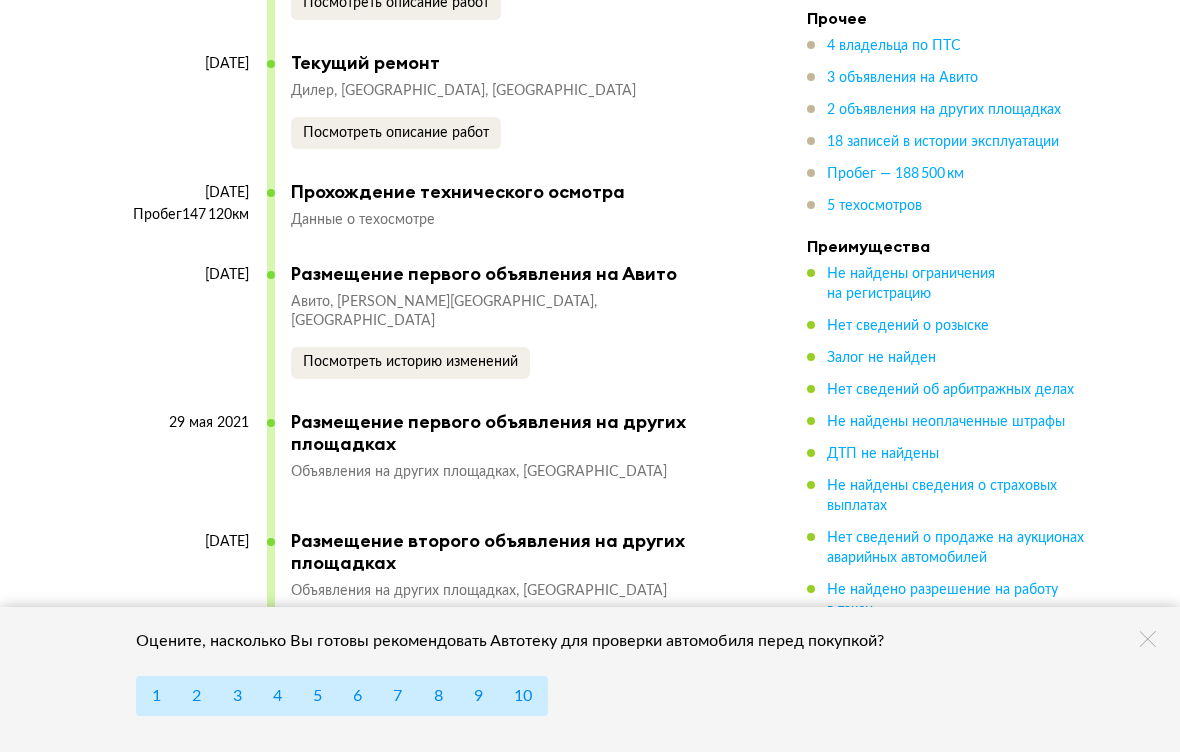 scroll, scrollTop: 7361, scrollLeft: 0, axis: vertical 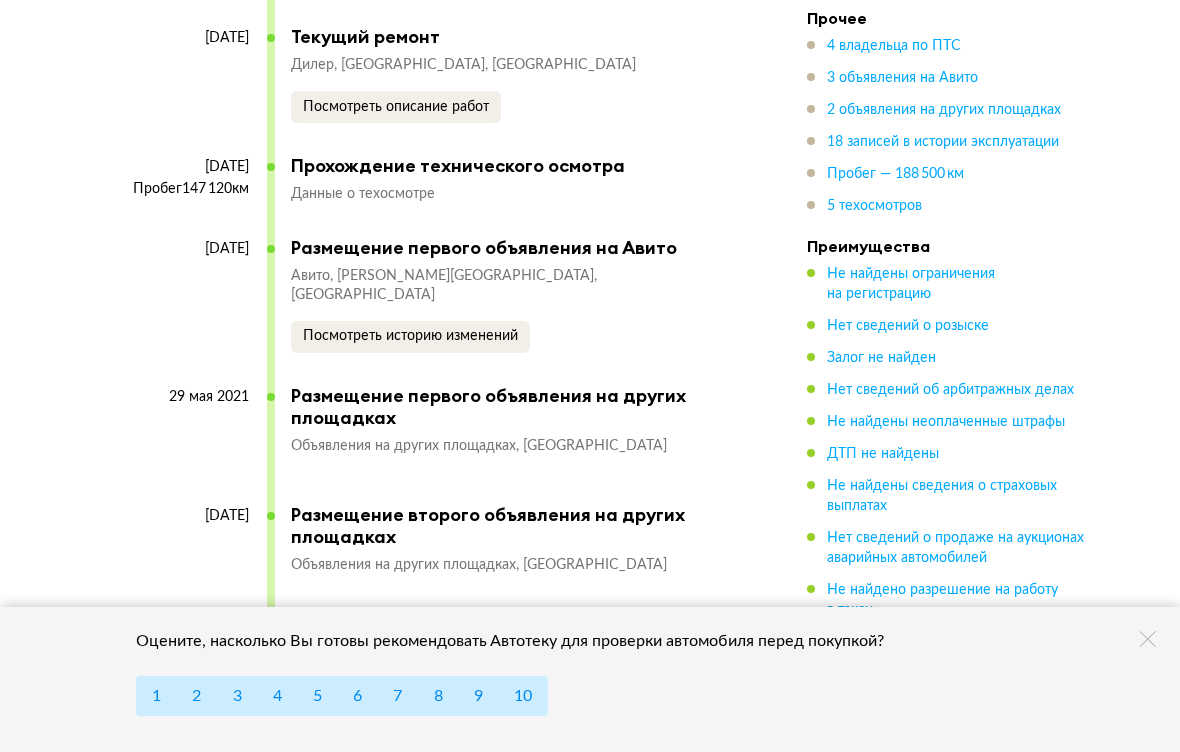 click on "Посмотреть историю изменений" at bounding box center (410, 336) 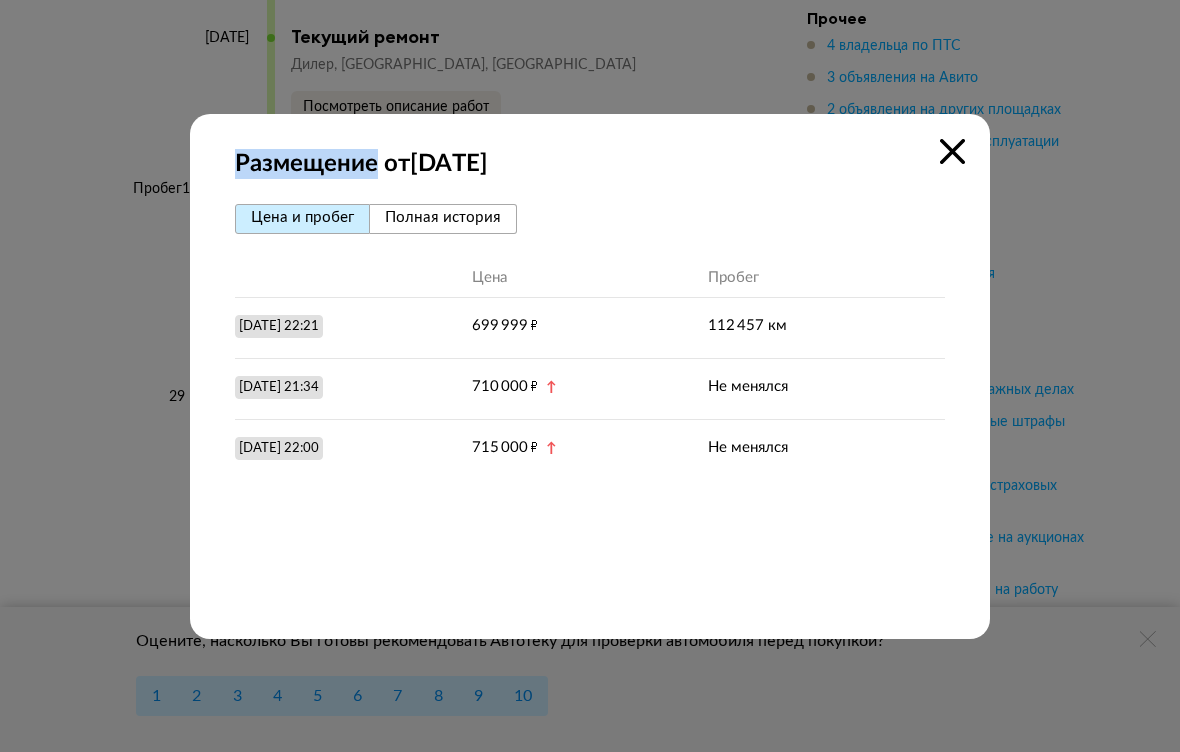 click at bounding box center (952, 151) 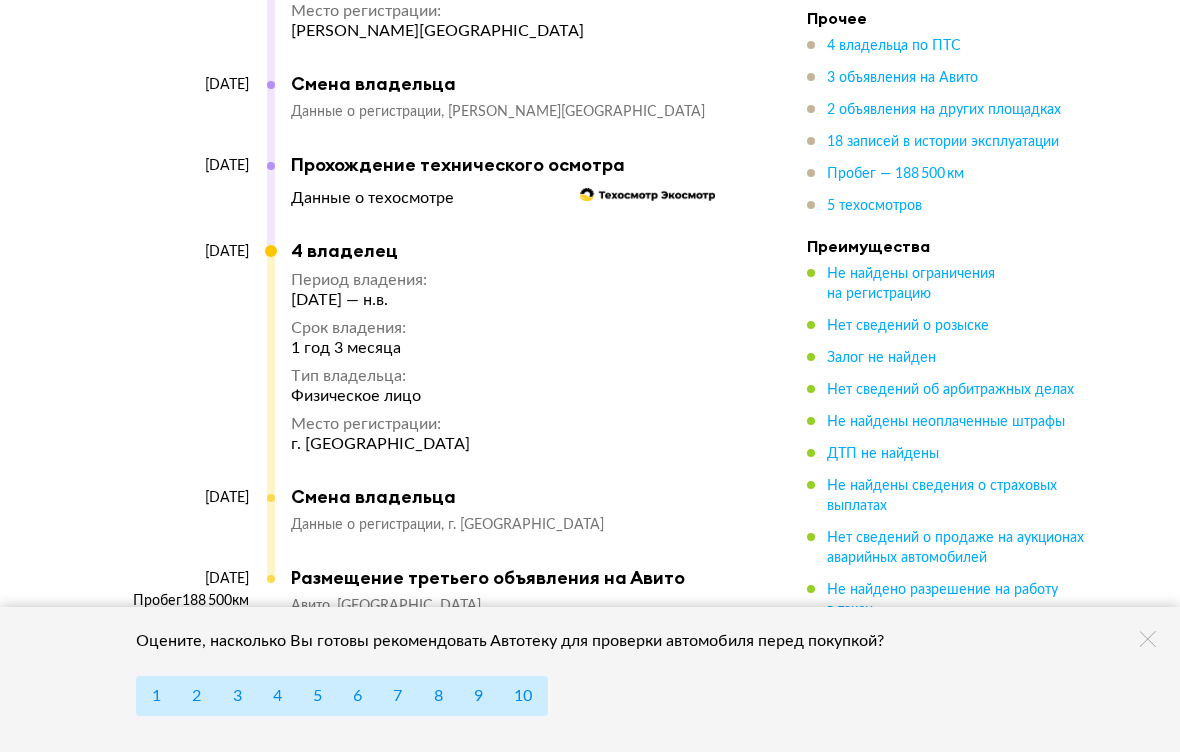 scroll, scrollTop: 8372, scrollLeft: 0, axis: vertical 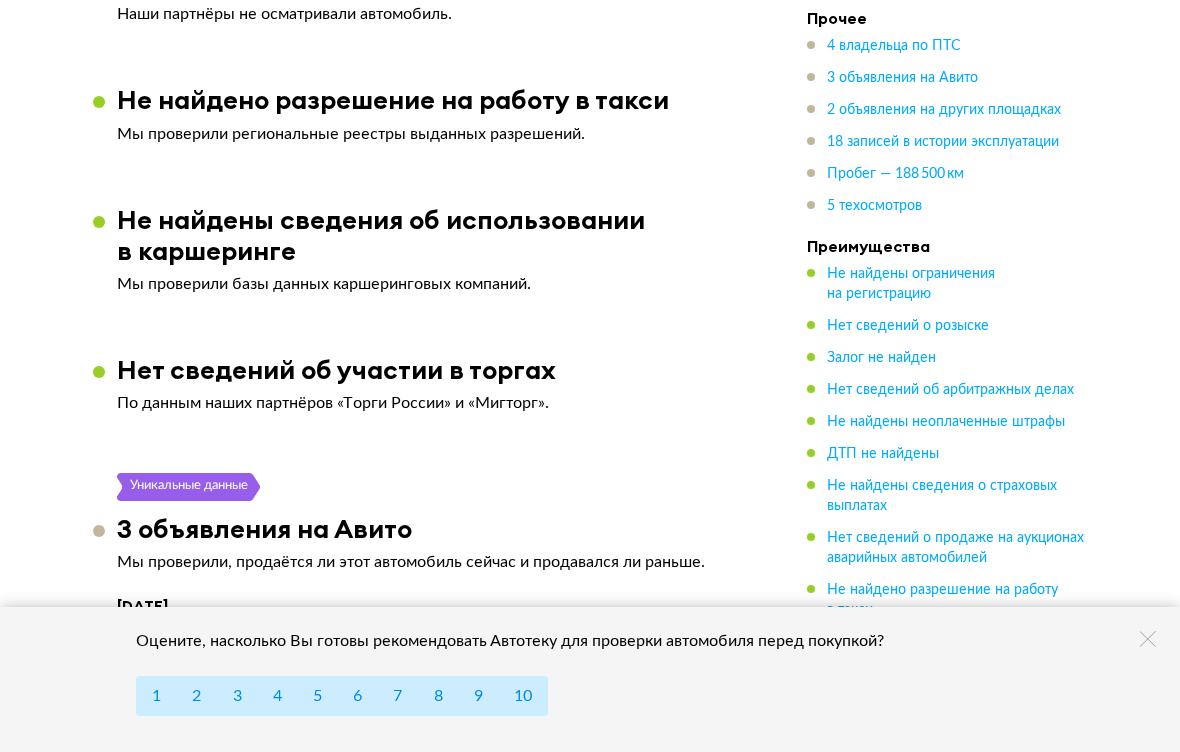 click on "Пробег —  188 500 км" at bounding box center (895, 174) 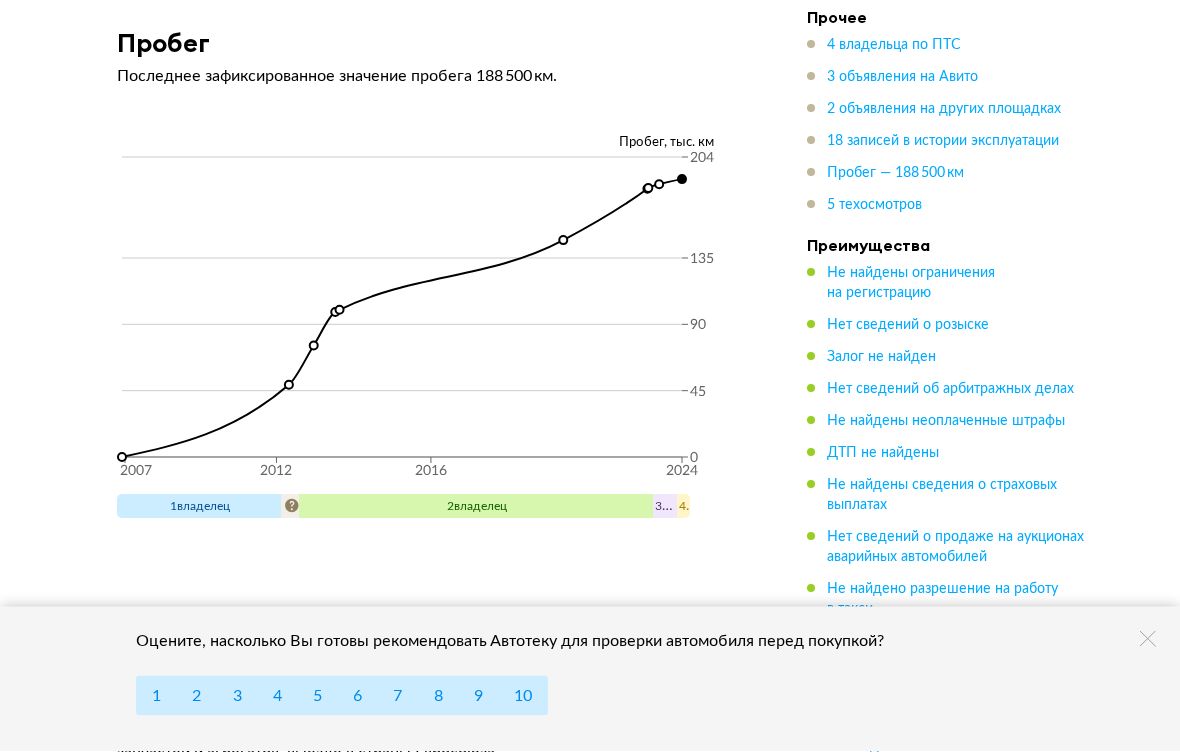 scroll, scrollTop: 9072, scrollLeft: 0, axis: vertical 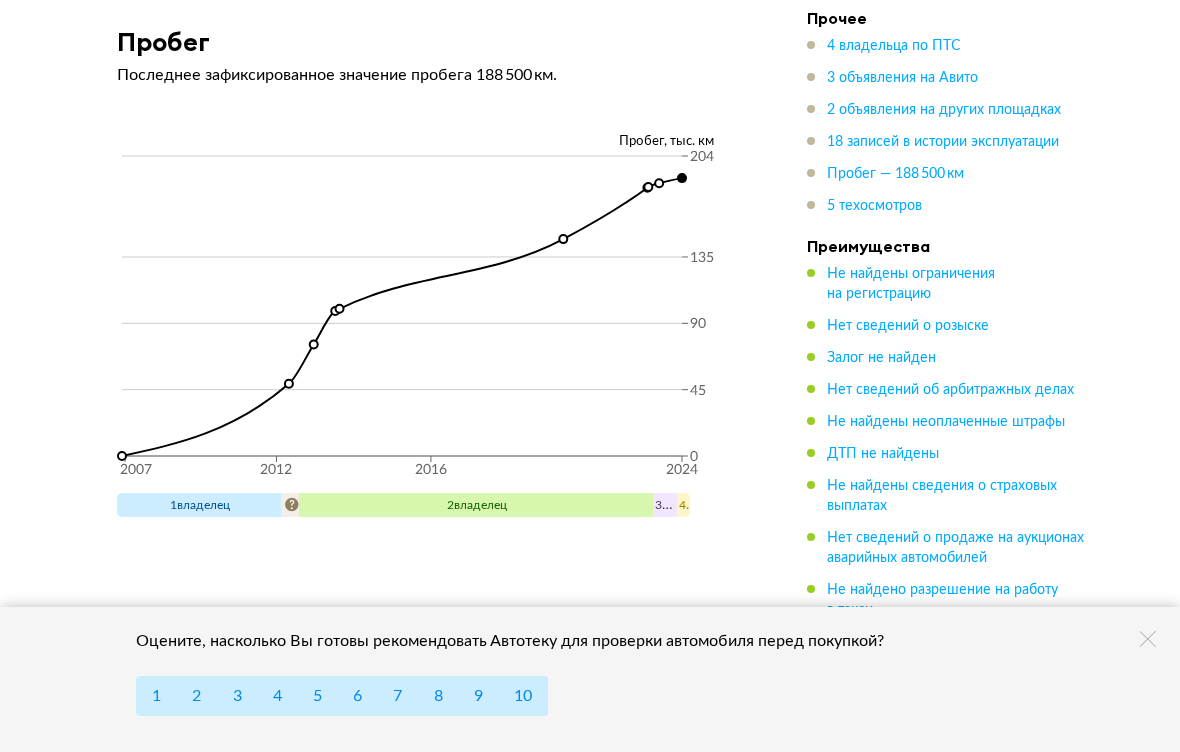 click on "2007 2012 2016 2024 0 45 90 135 204" 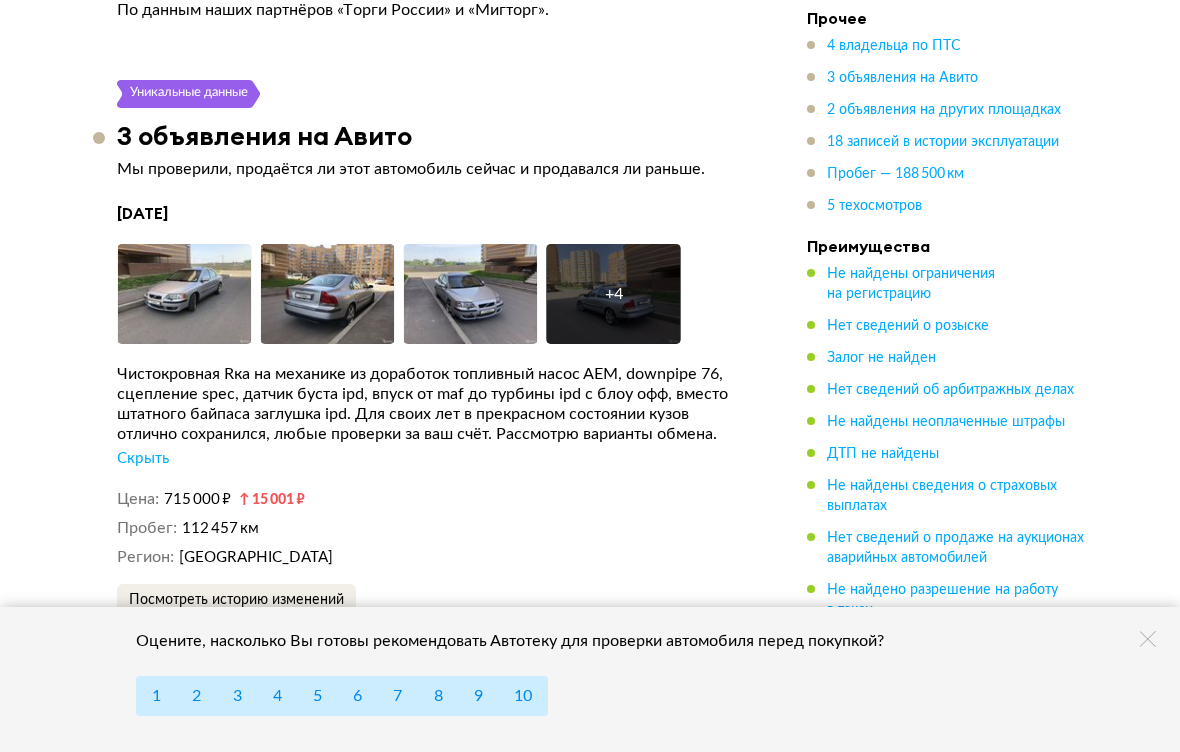 scroll, scrollTop: 4165, scrollLeft: 0, axis: vertical 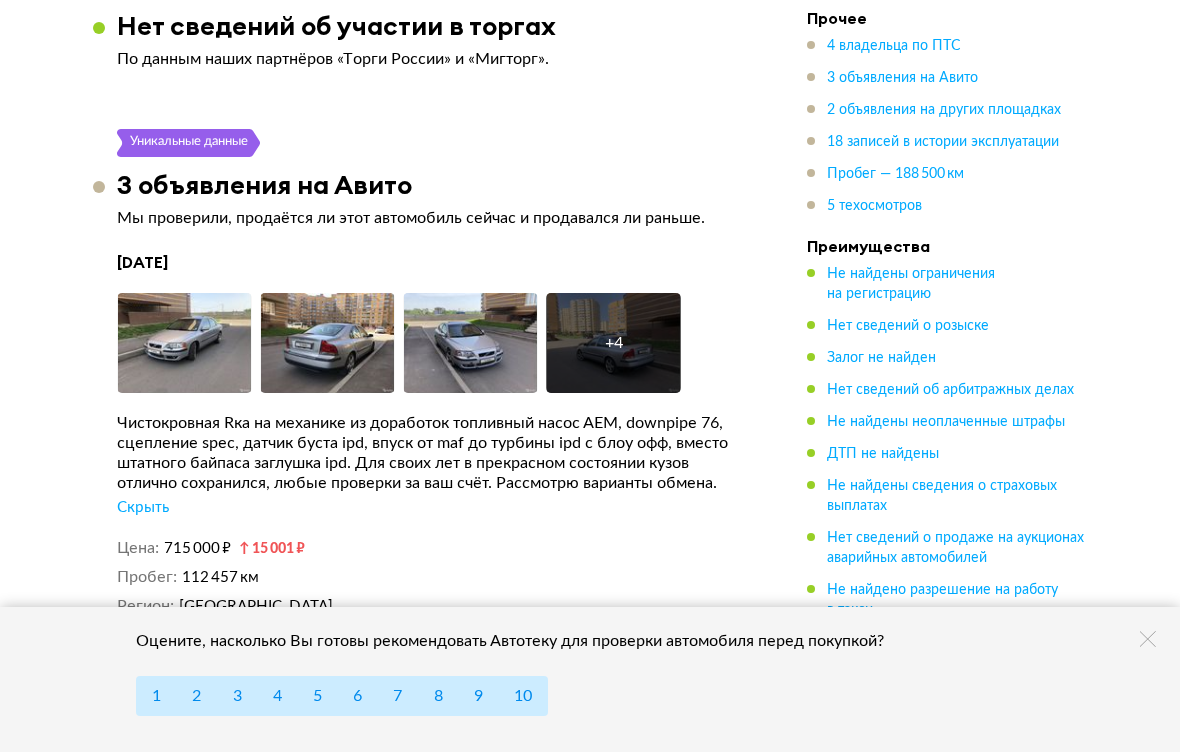 click on "2 объявления на других площадках" at bounding box center (944, 110) 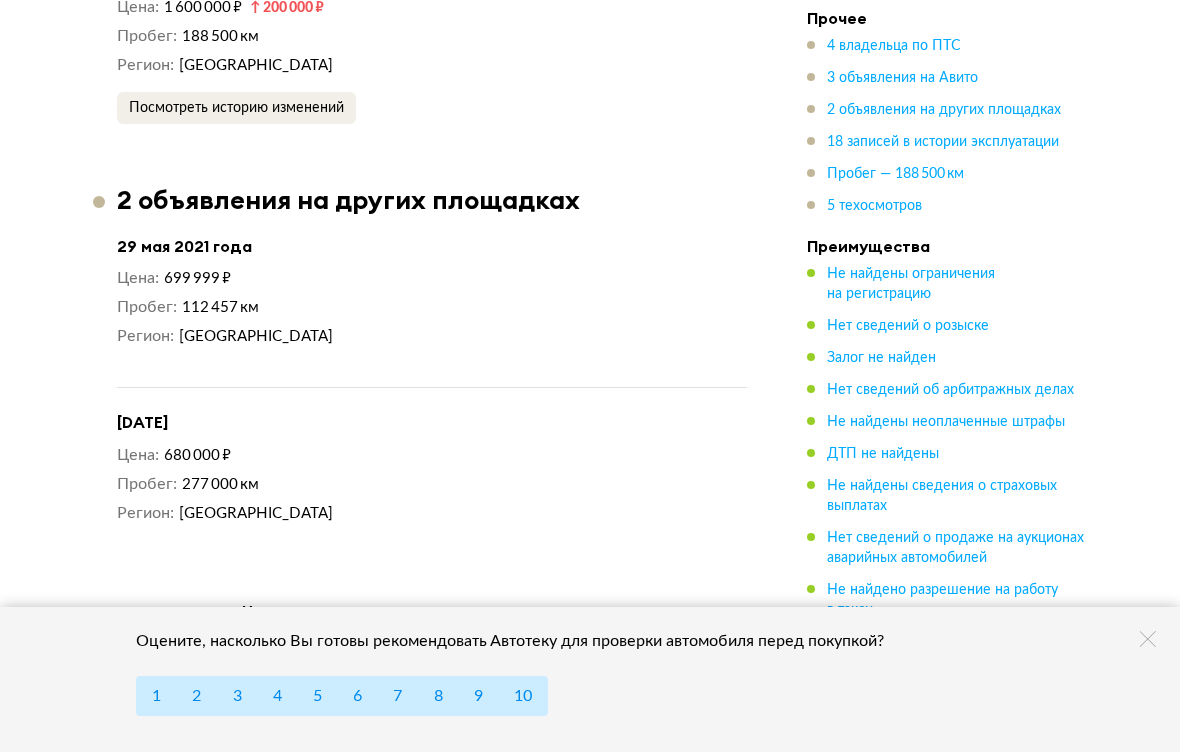 scroll, scrollTop: 5524, scrollLeft: 0, axis: vertical 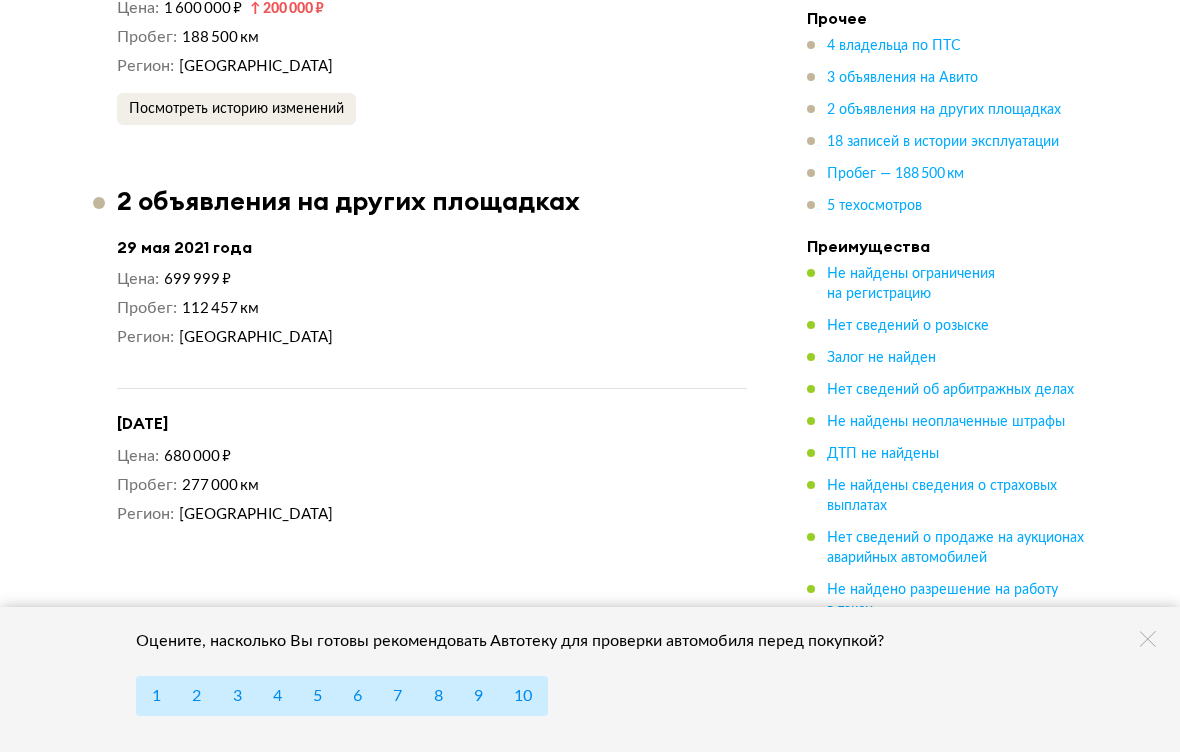 click on "4 владельца по ПТС" at bounding box center (894, 46) 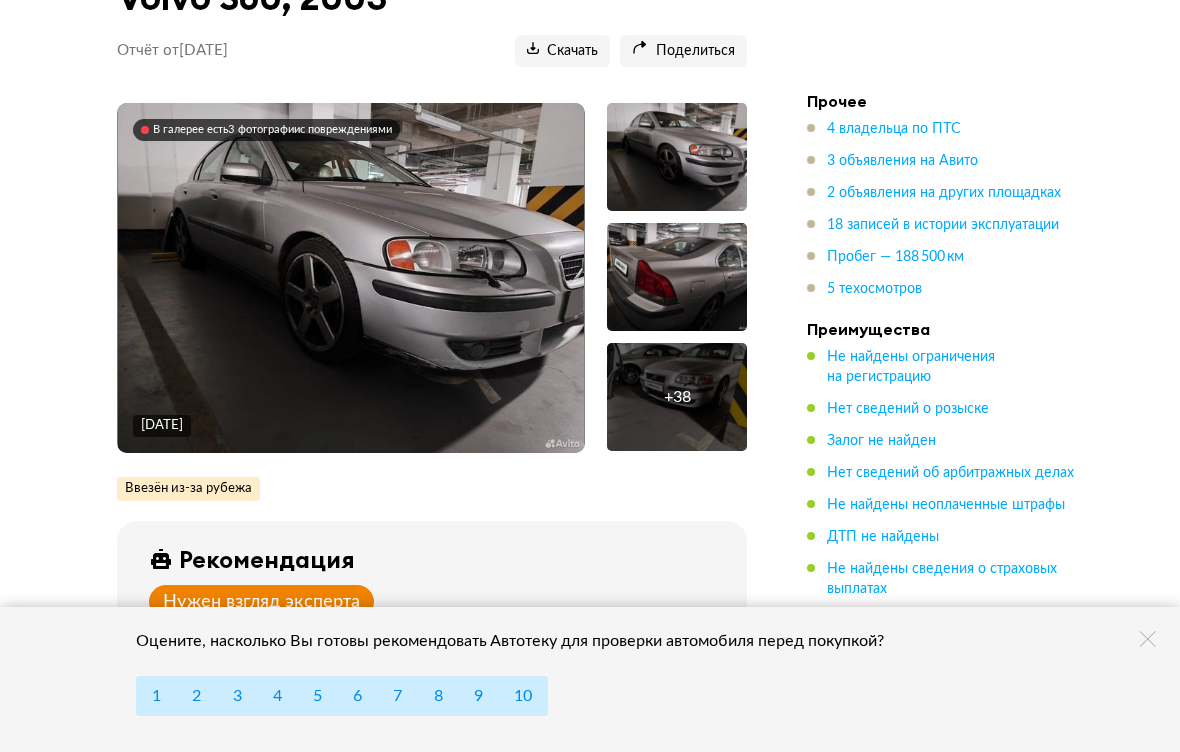 scroll, scrollTop: 276, scrollLeft: 0, axis: vertical 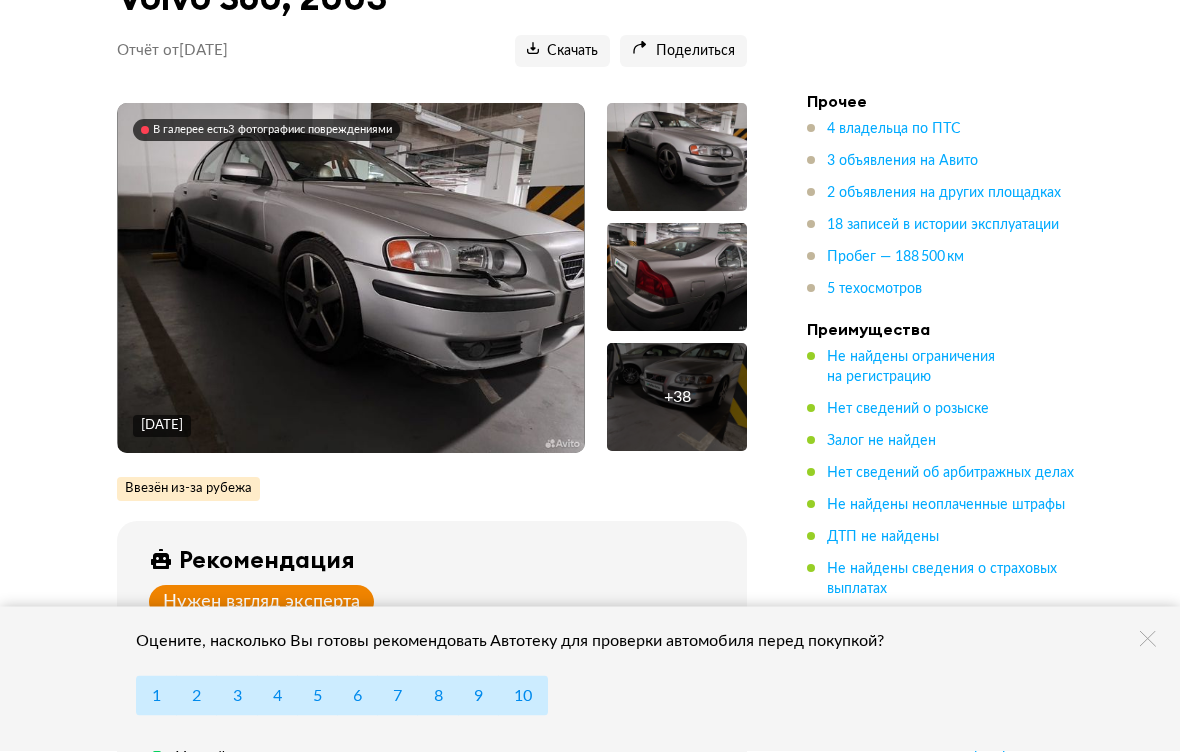 click on "В галерее есть  3   фотографии  с повреждениями" at bounding box center (272, 131) 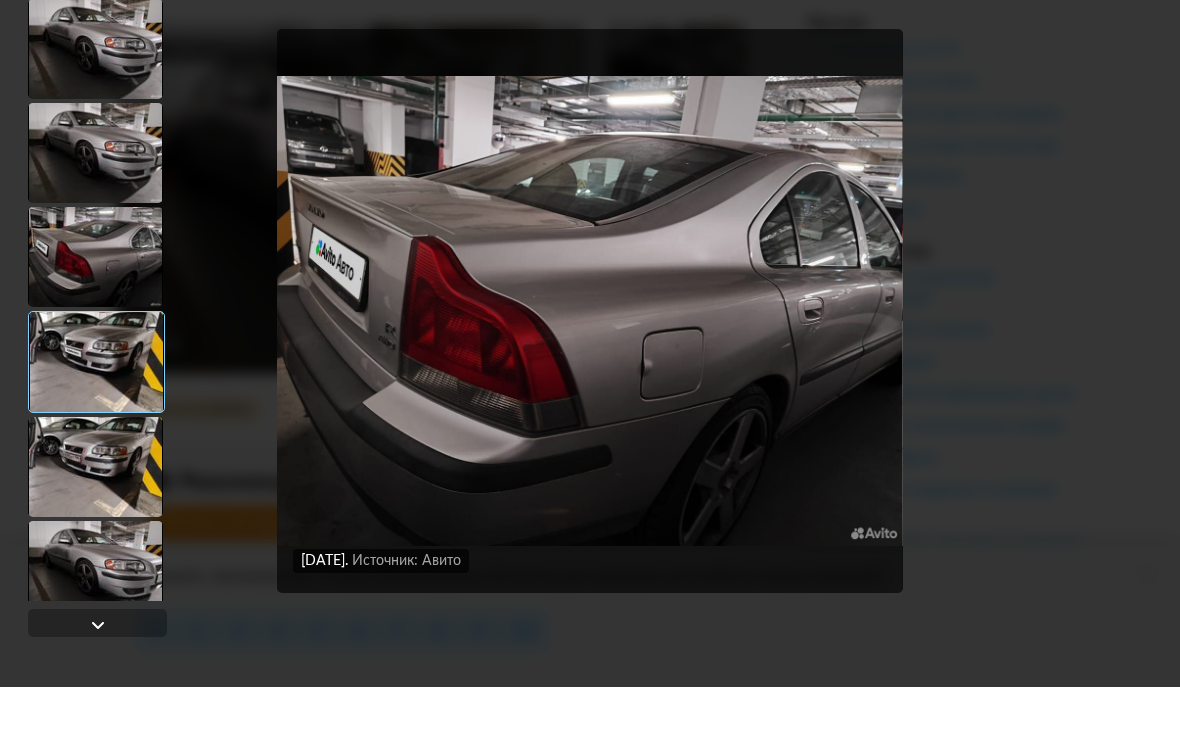 scroll, scrollTop: 356, scrollLeft: 0, axis: vertical 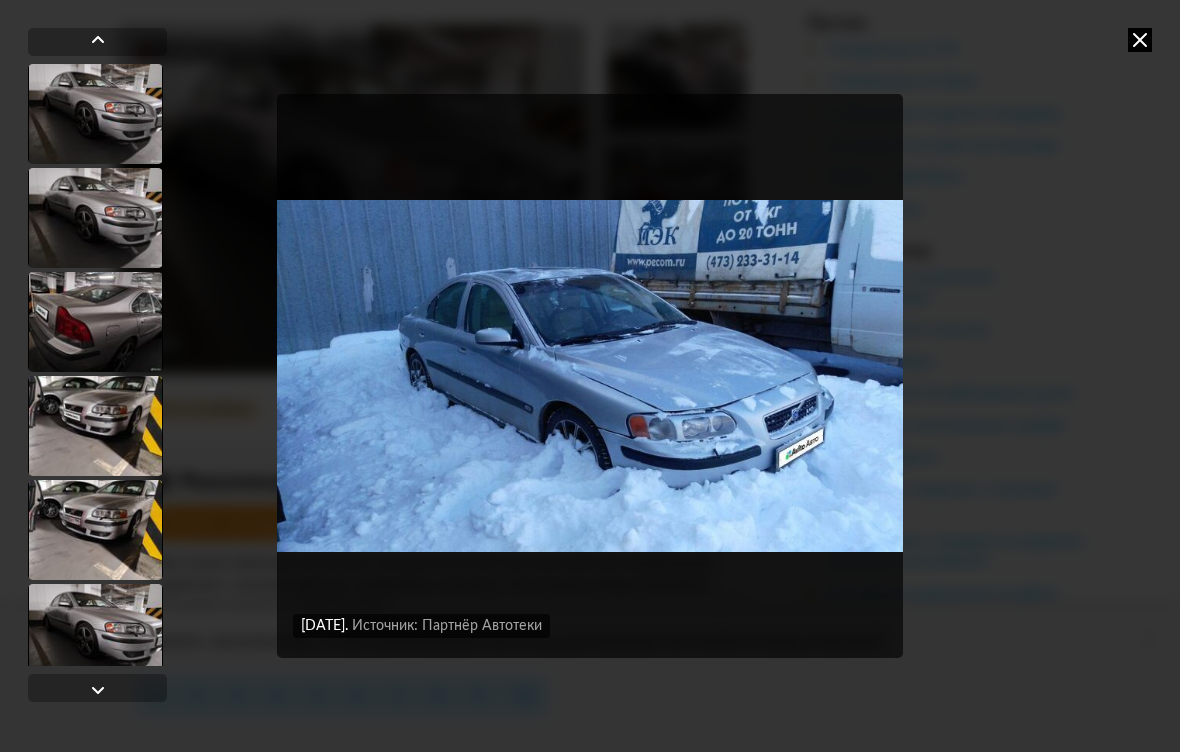 click at bounding box center (1140, 40) 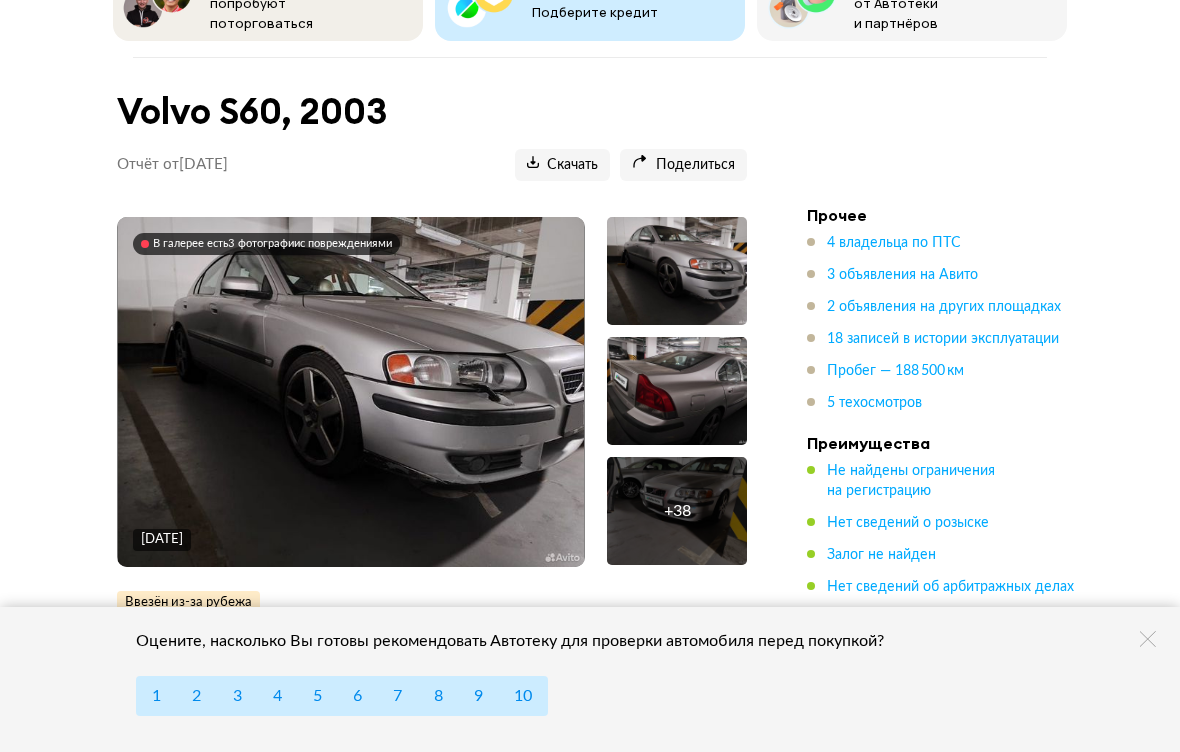 scroll, scrollTop: 0, scrollLeft: 0, axis: both 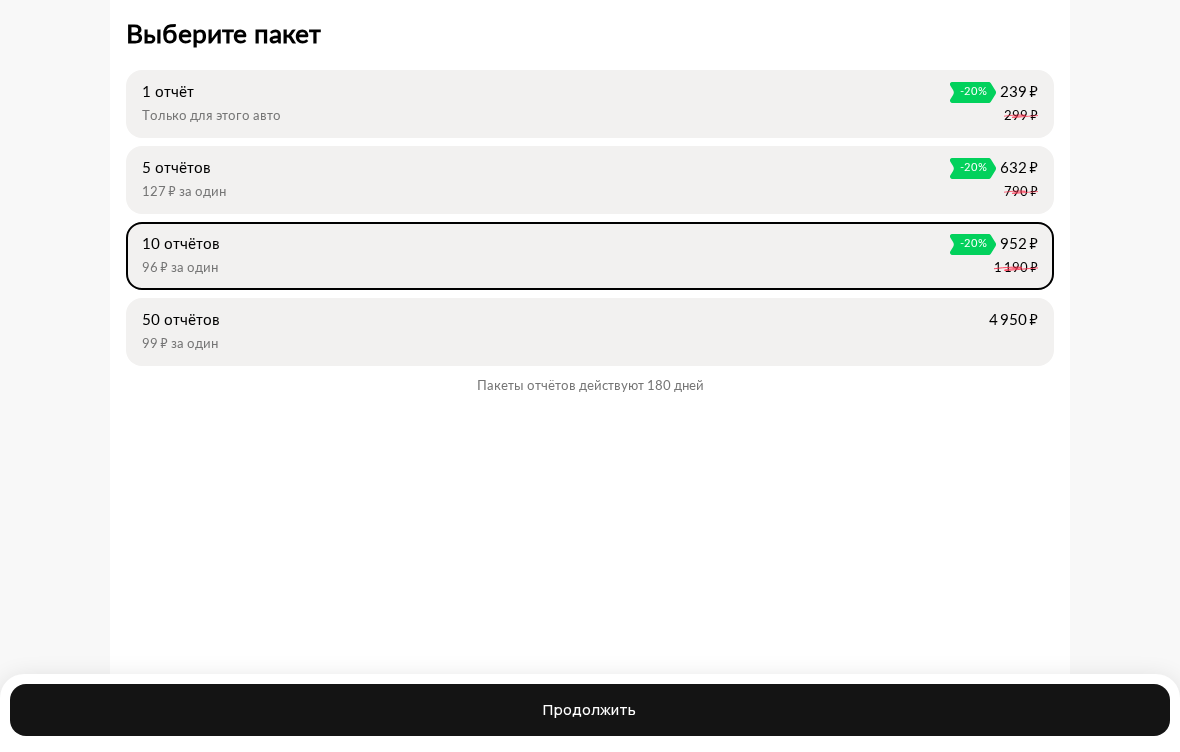 click on "1 отчёт" at bounding box center (544, 93) 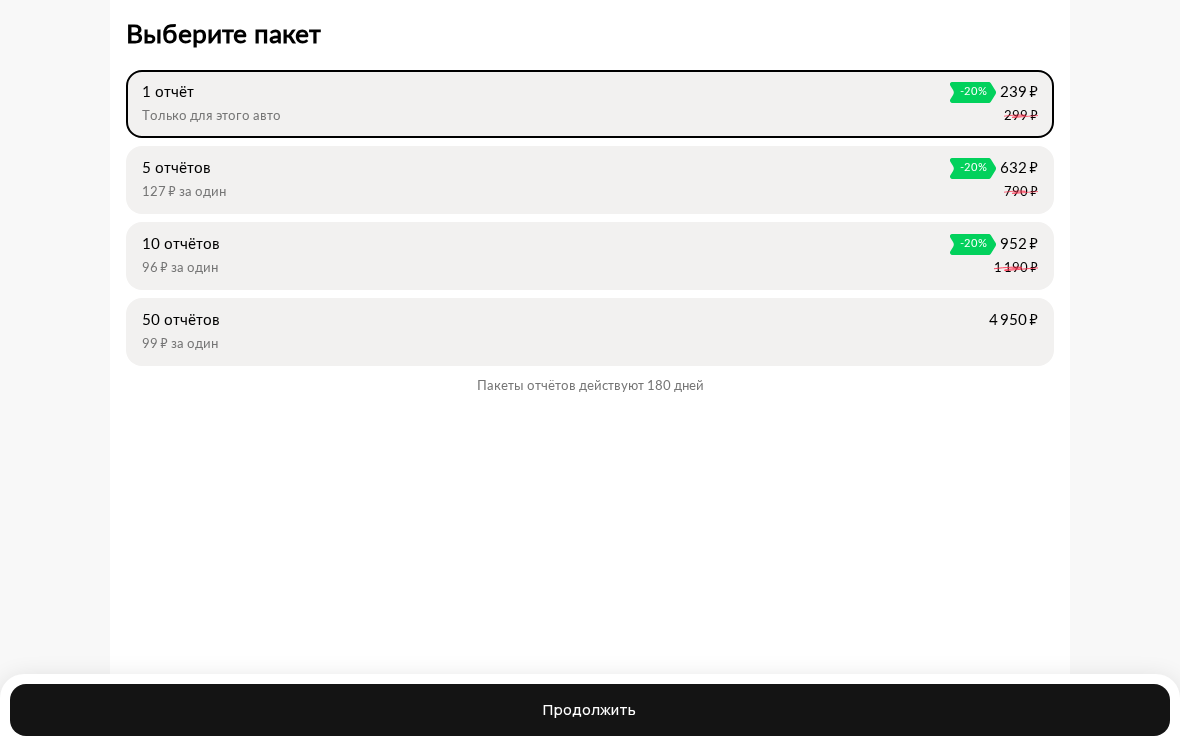 click on "Продолжить" at bounding box center [589, 710] 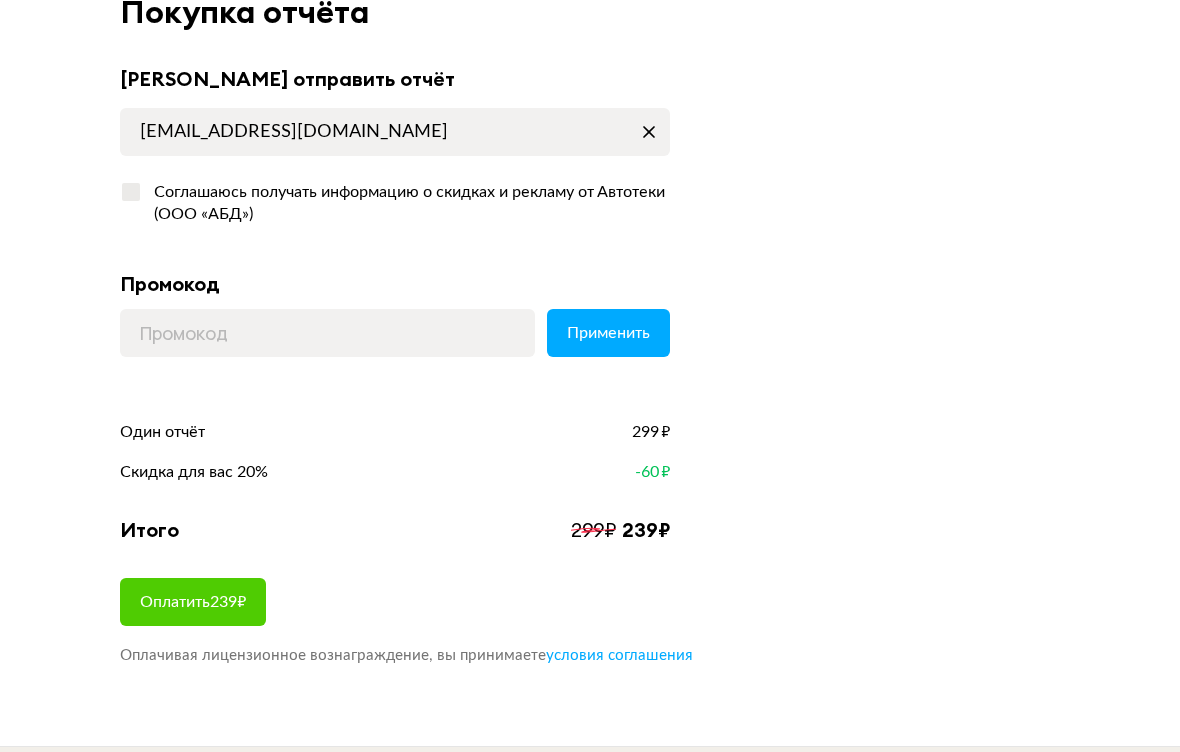 scroll, scrollTop: 133, scrollLeft: 0, axis: vertical 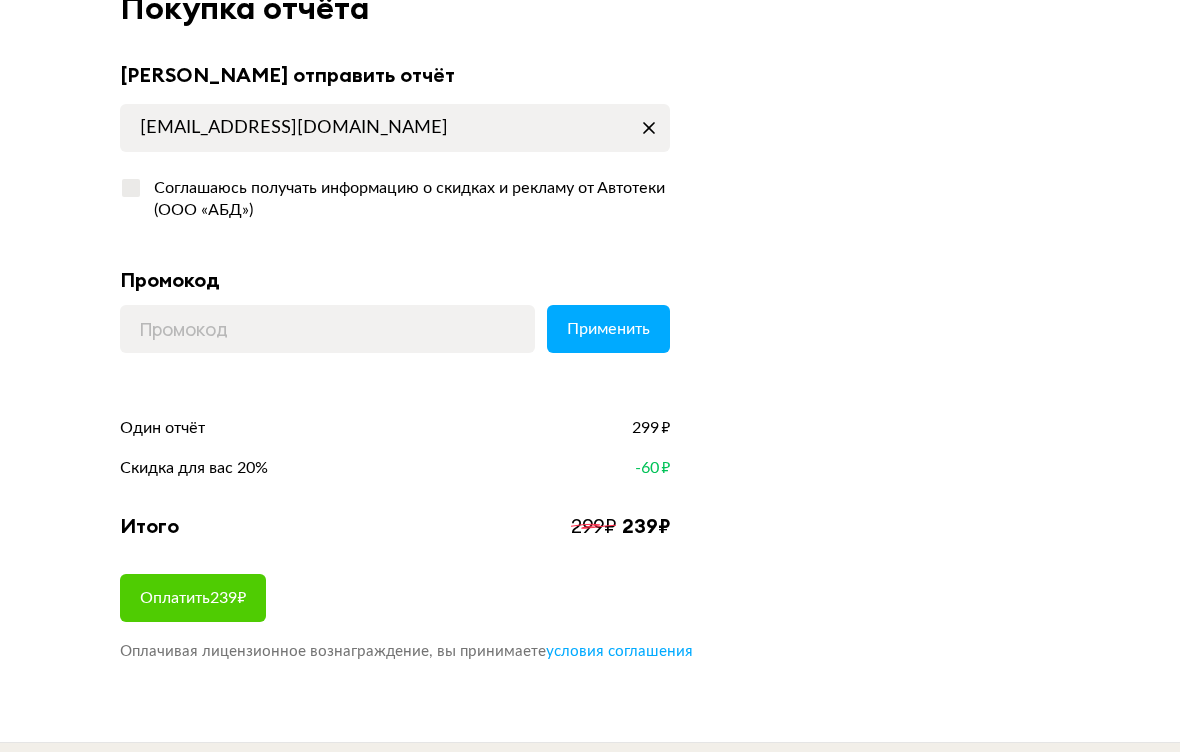 click on "Оплатить  239  ₽" at bounding box center [193, 598] 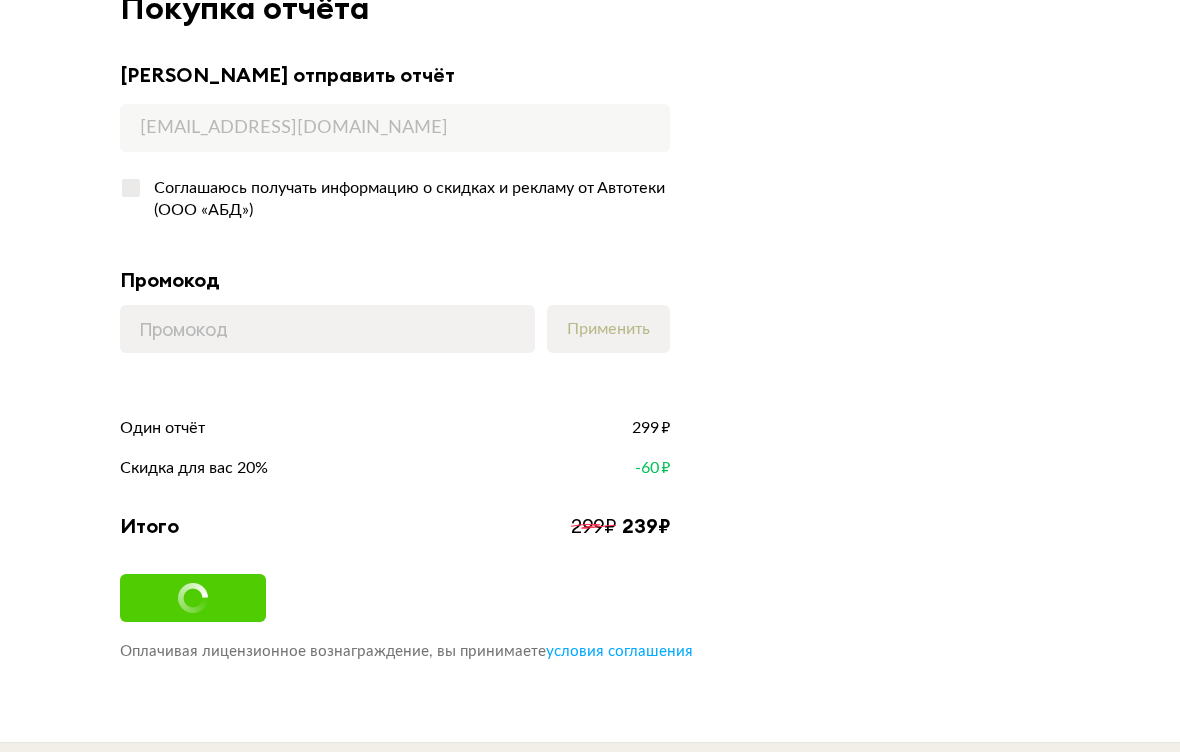 scroll, scrollTop: 12, scrollLeft: 0, axis: vertical 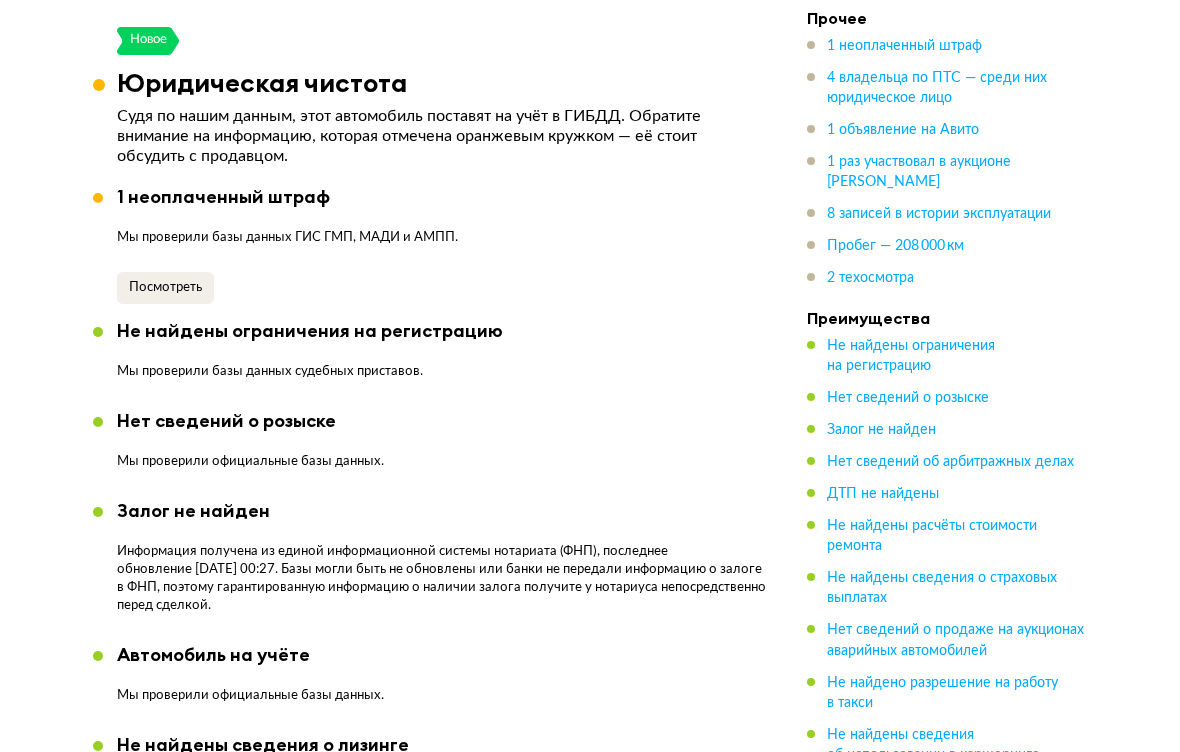 click on "Посмотреть" at bounding box center [165, 288] 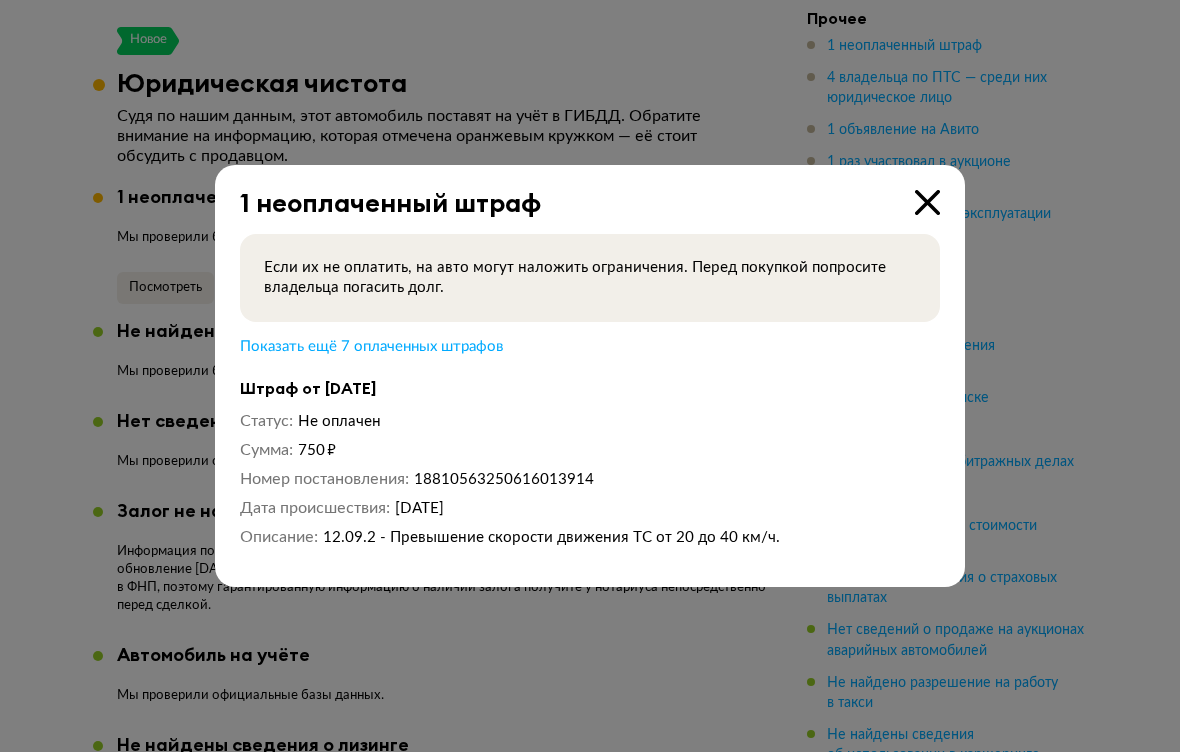 click on "1 неоплаченный штраф" at bounding box center (577, 191) 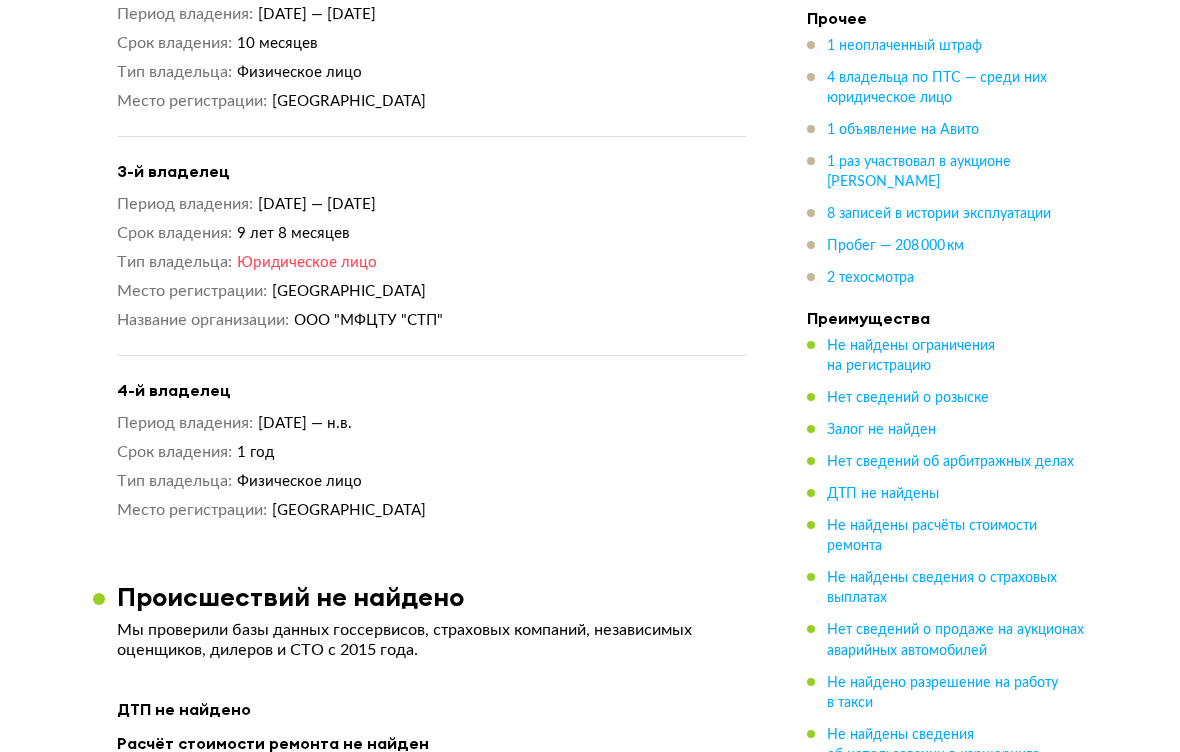 scroll, scrollTop: 2926, scrollLeft: 0, axis: vertical 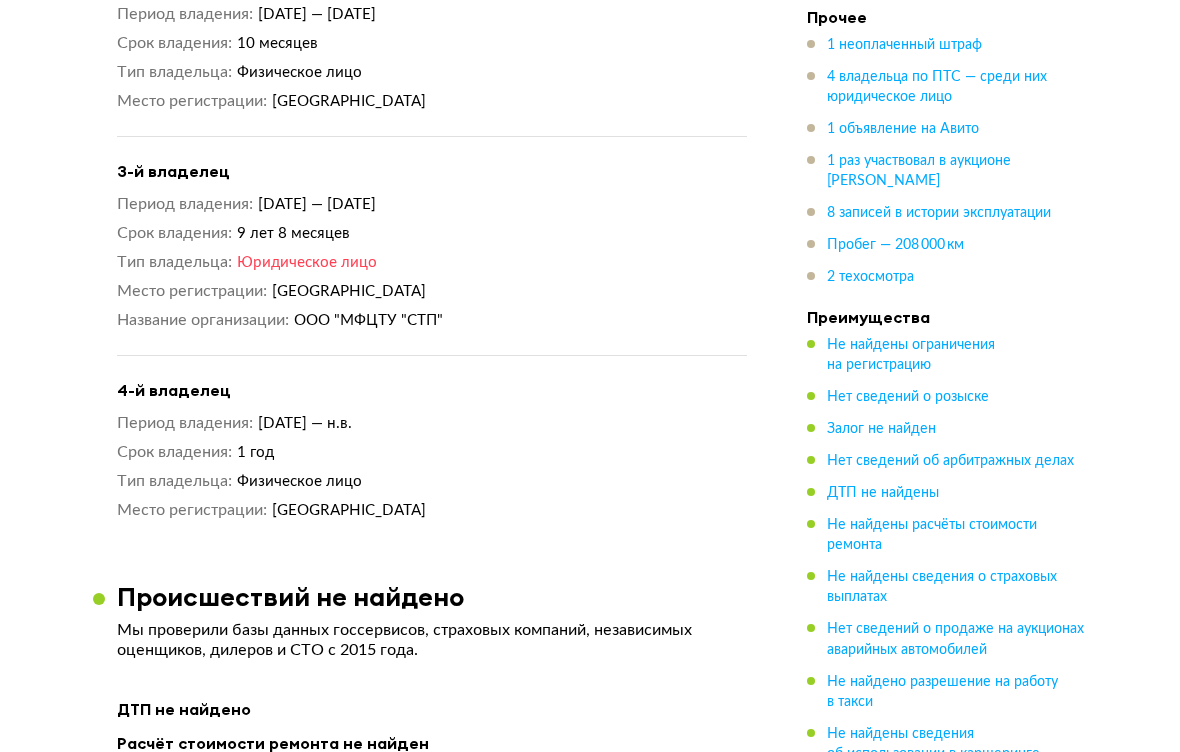 click on "ООО "МФЦТУ "СТП"" at bounding box center [368, 321] 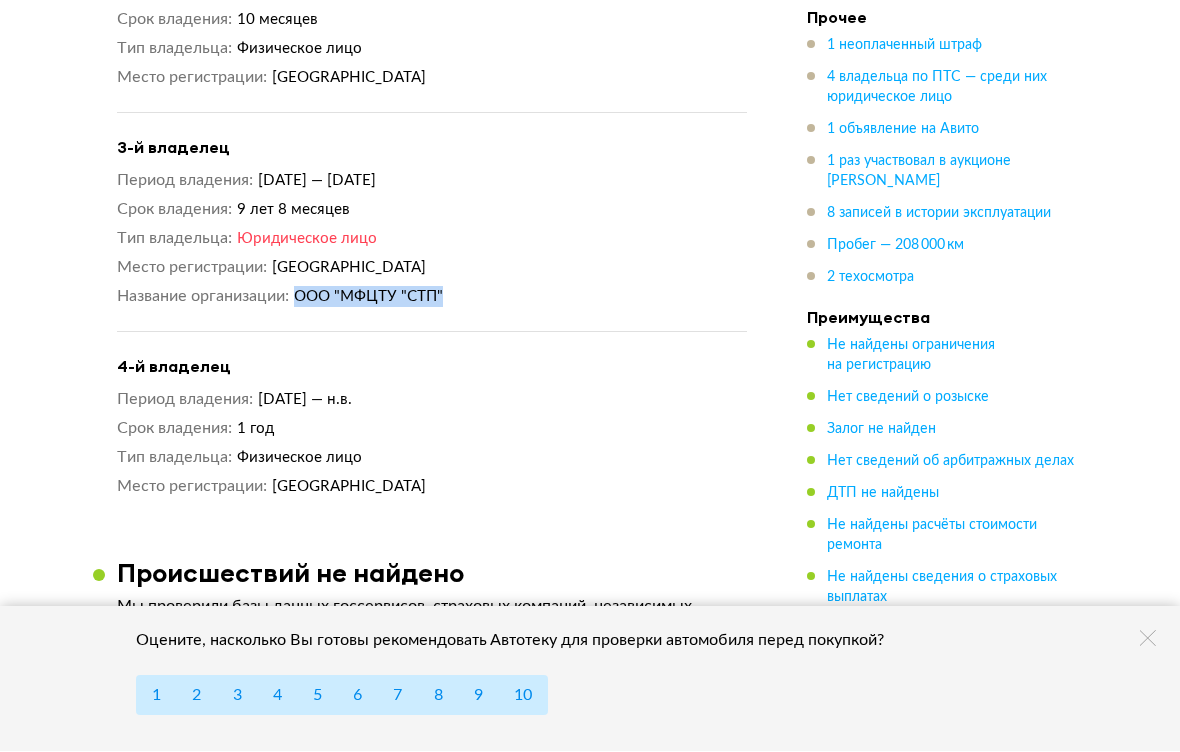 scroll, scrollTop: 2951, scrollLeft: 0, axis: vertical 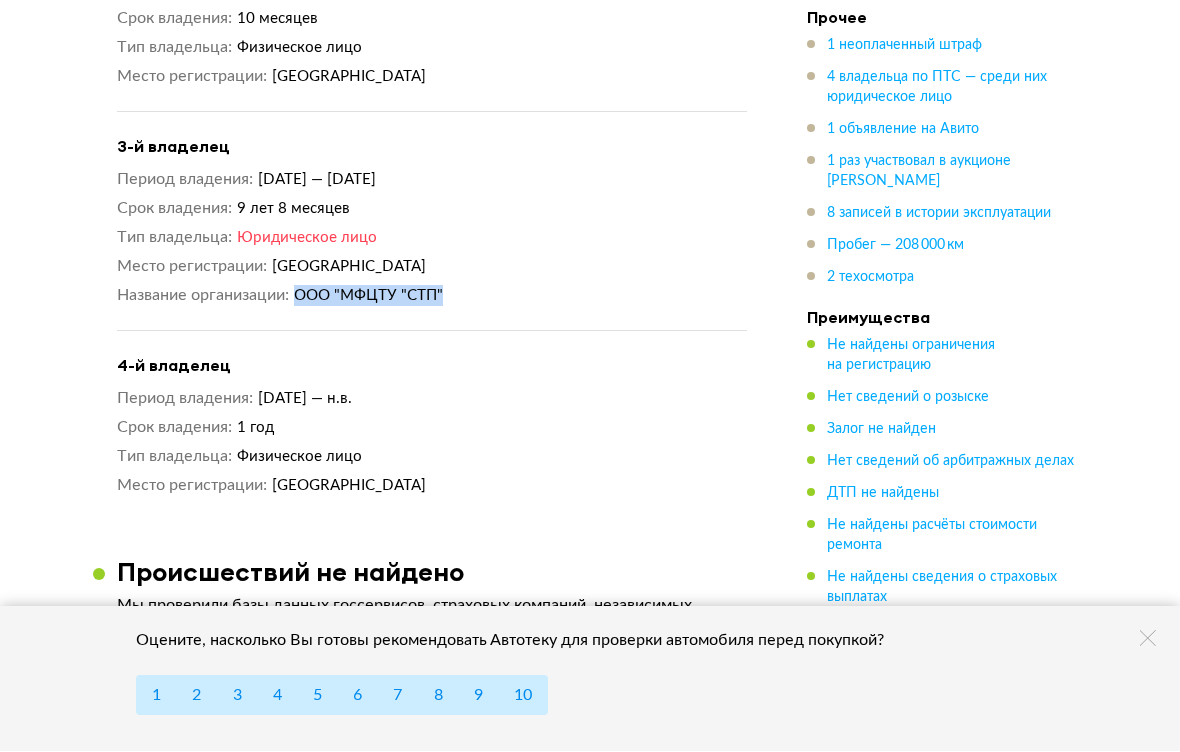 click on "[GEOGRAPHIC_DATA]" at bounding box center [510, 267] 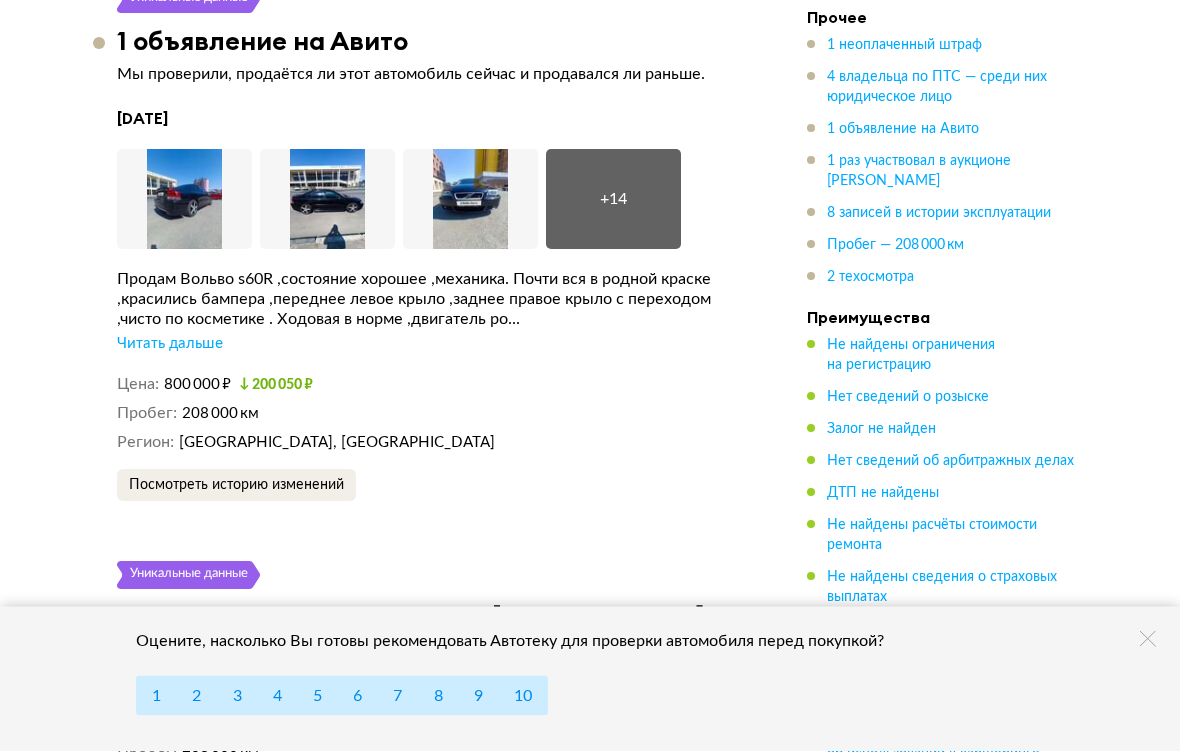 scroll, scrollTop: 4485, scrollLeft: 0, axis: vertical 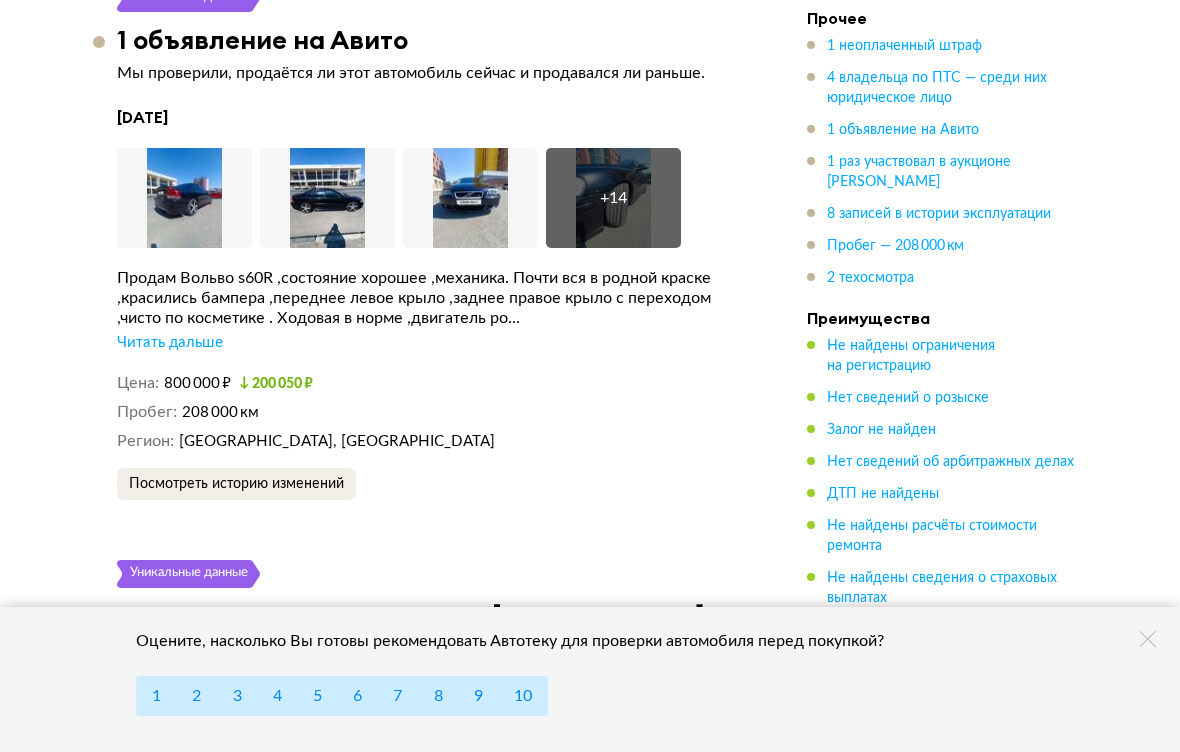 click on "Увеличить фото" at bounding box center [182, 228] 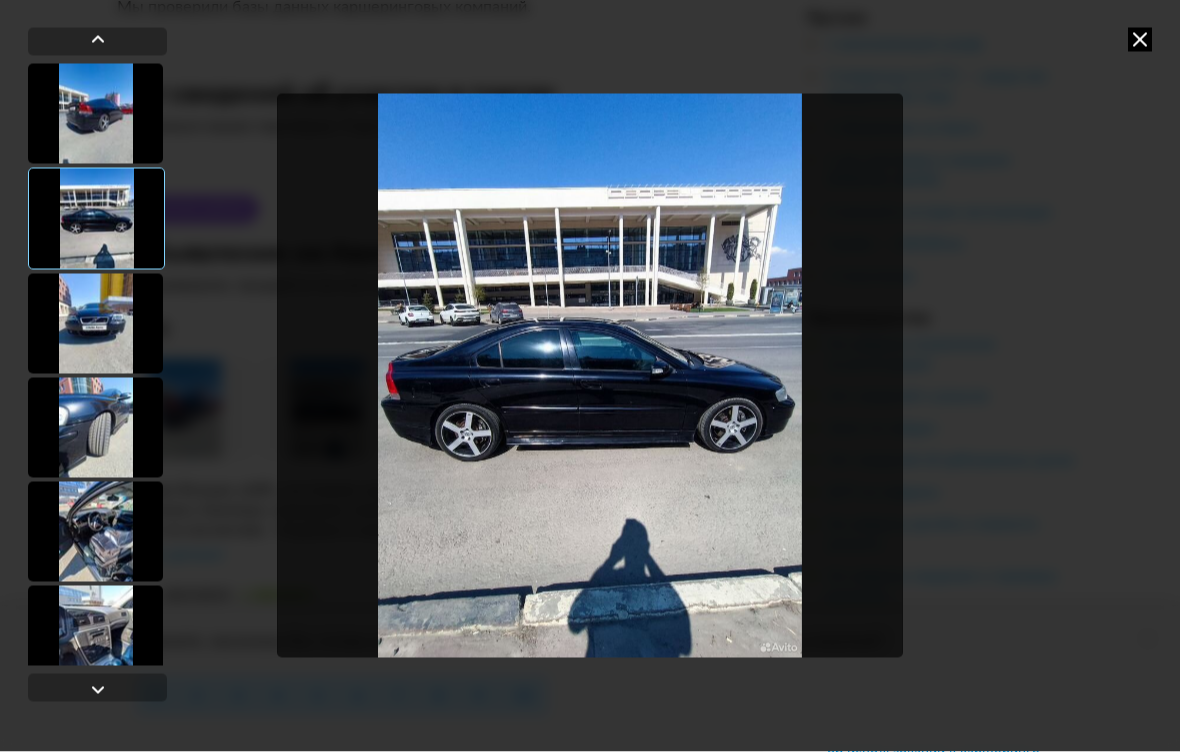 click at bounding box center (590, 376) 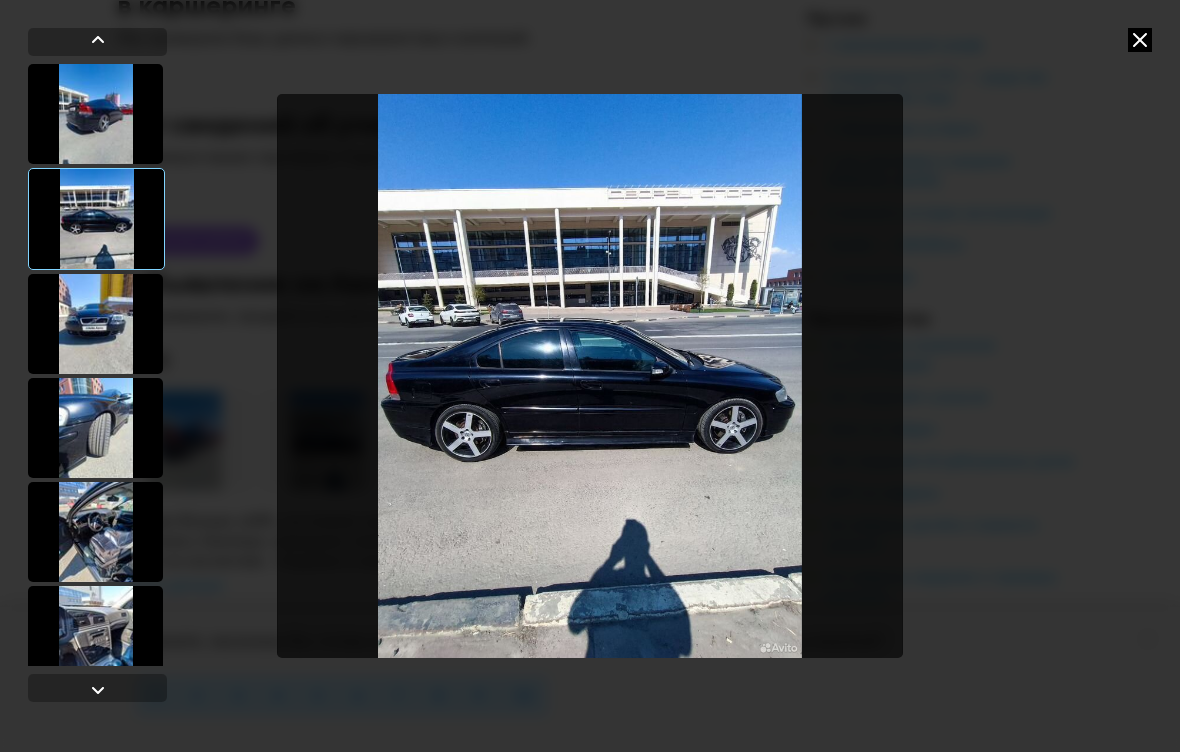 click at bounding box center [1140, 40] 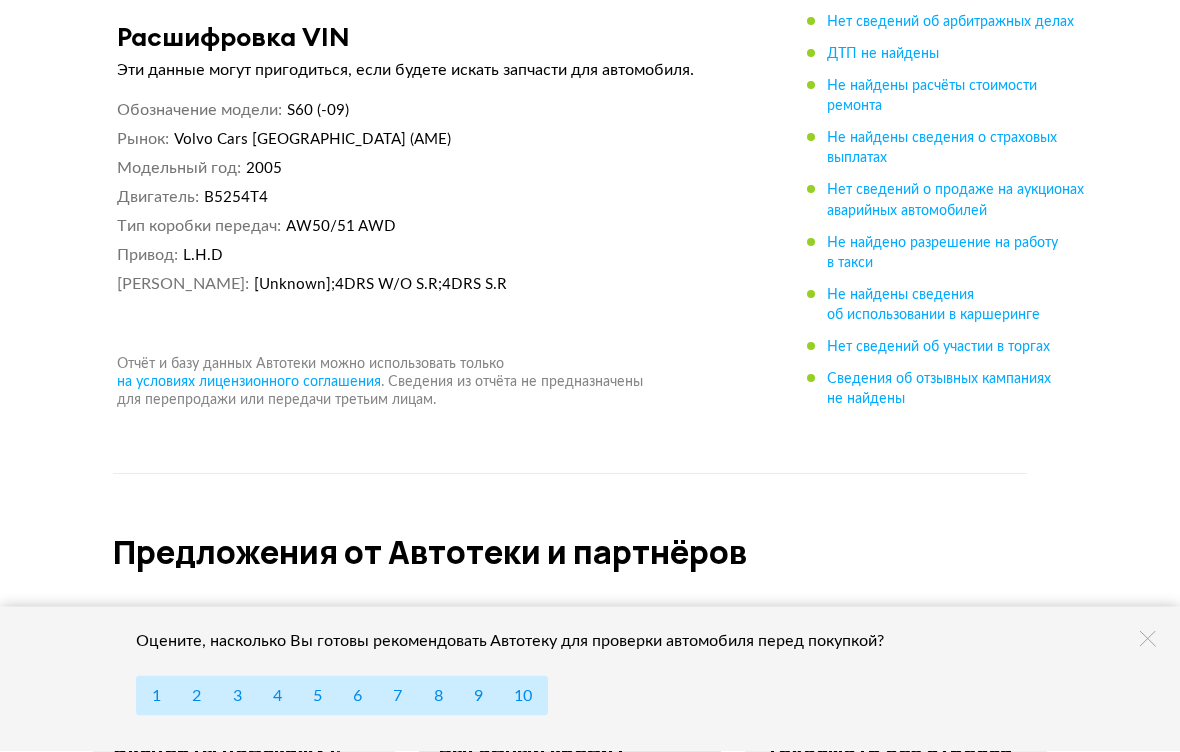 scroll, scrollTop: 8712, scrollLeft: 0, axis: vertical 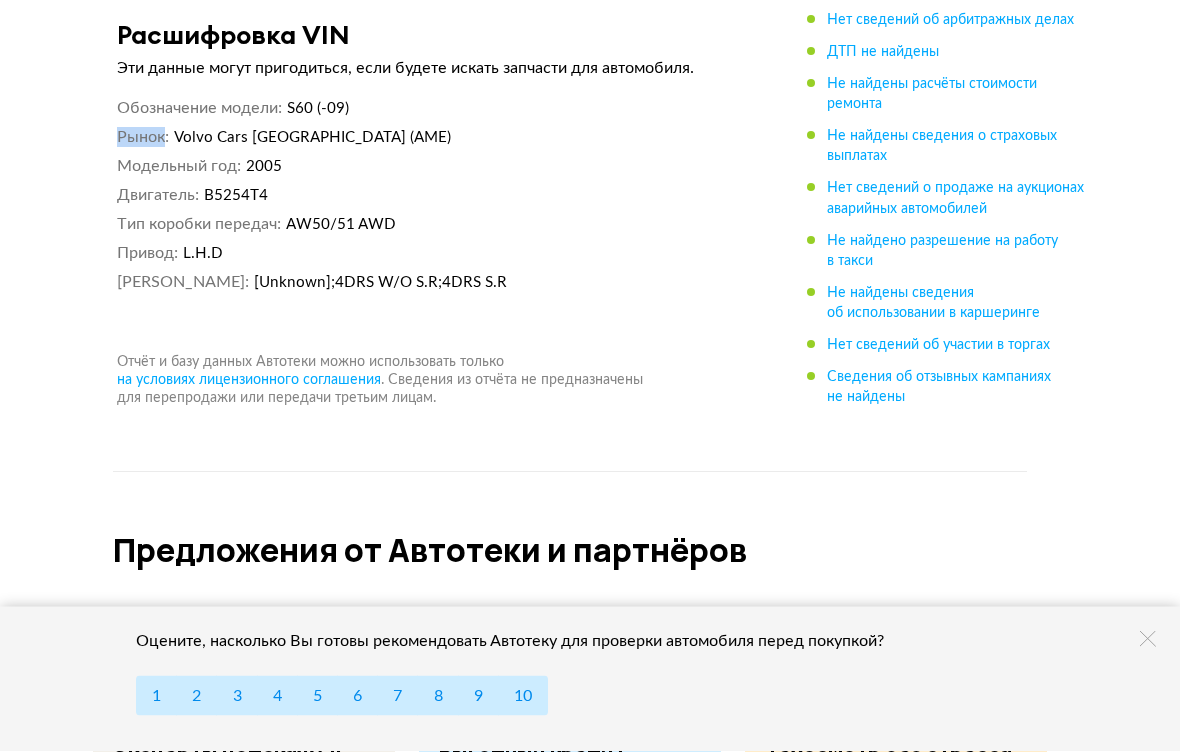 click on "Выездная диагностика Организуют просмотр, попробуют поторговаться Выгодный кредит на авто от банков Подберите кредит Спецпредложения Акции и скидки от Автотеки и партнёров Спецпредложения Volvo S60, 2005 Отчёт от  [DATE] Ccылка на отчёт скопирована Скачать Поделиться Ccылка на отчёт скопирована [DATE] + 15 Ввезён из-за рубежа [GEOGRAPHIC_DATA] автомобиль ввезен в [GEOGRAPHIC_DATA] не новым. Зарубежная история не отображается в отчёте, уточните у продавца или попробуйте найти в открытом доступе. Будьте внимательны при осмотре. Рекомендация Нужен взгляд эксперта . . +" at bounding box center (590, -3740) 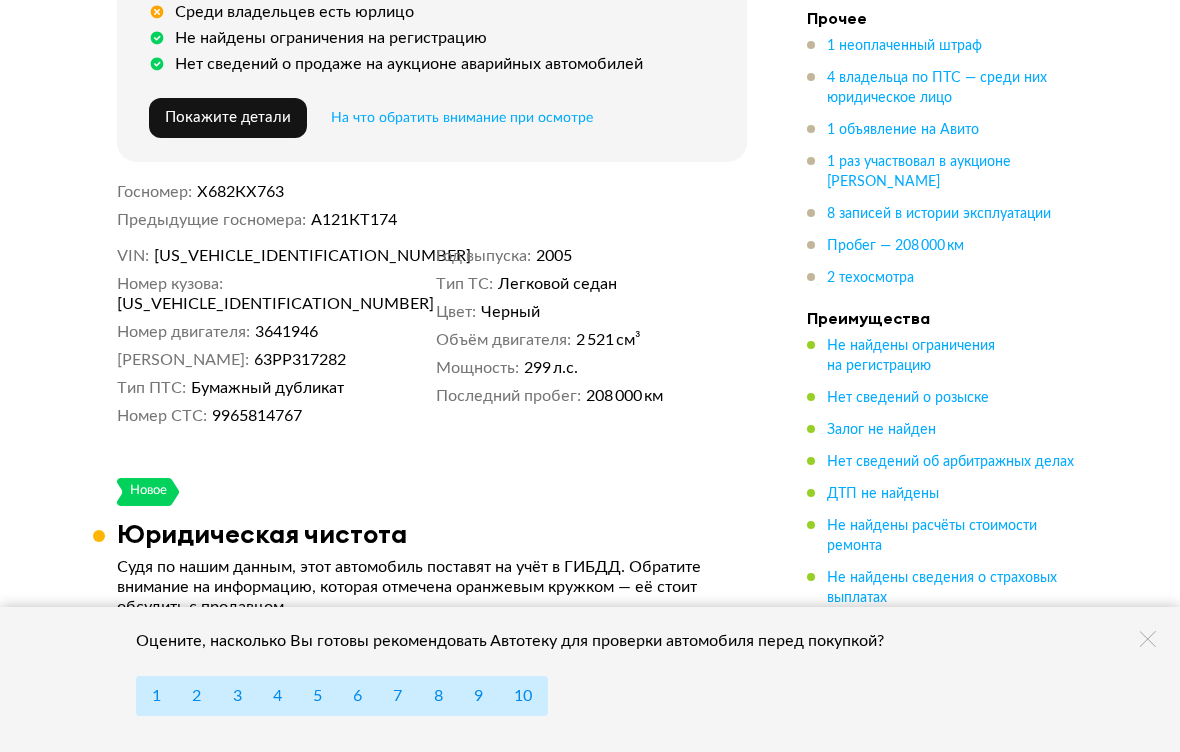 scroll, scrollTop: 1247, scrollLeft: 0, axis: vertical 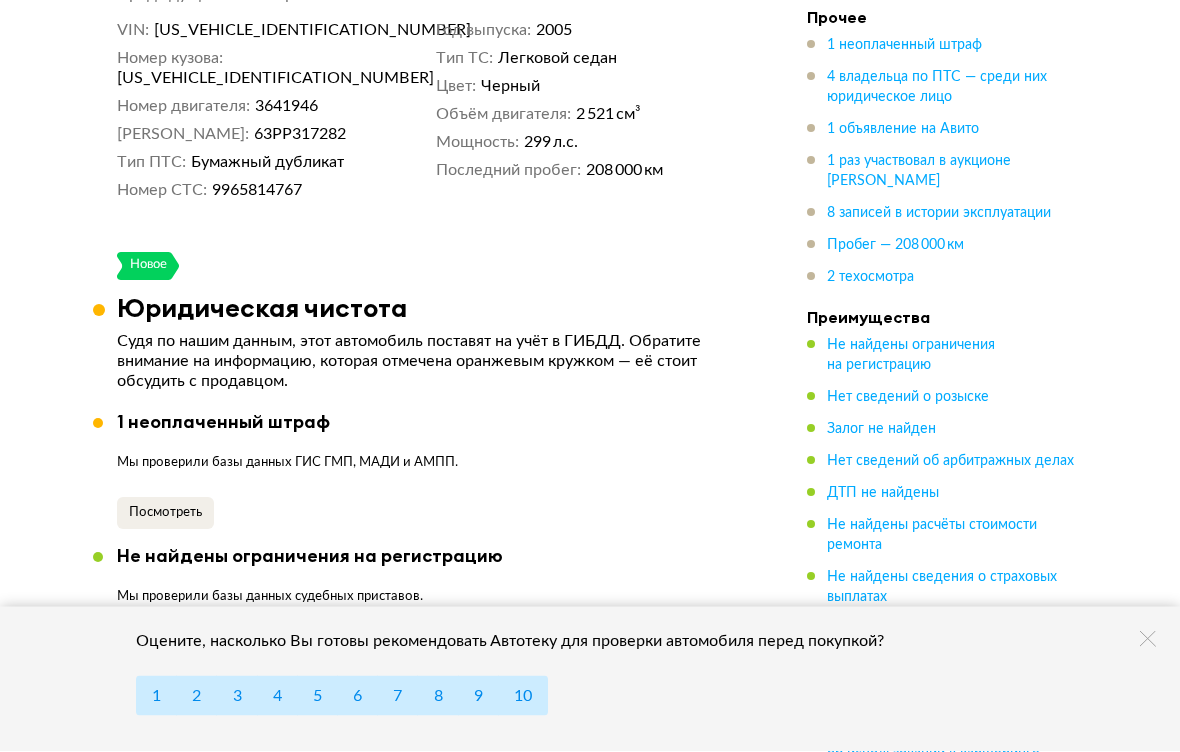 click at bounding box center [99, 311] 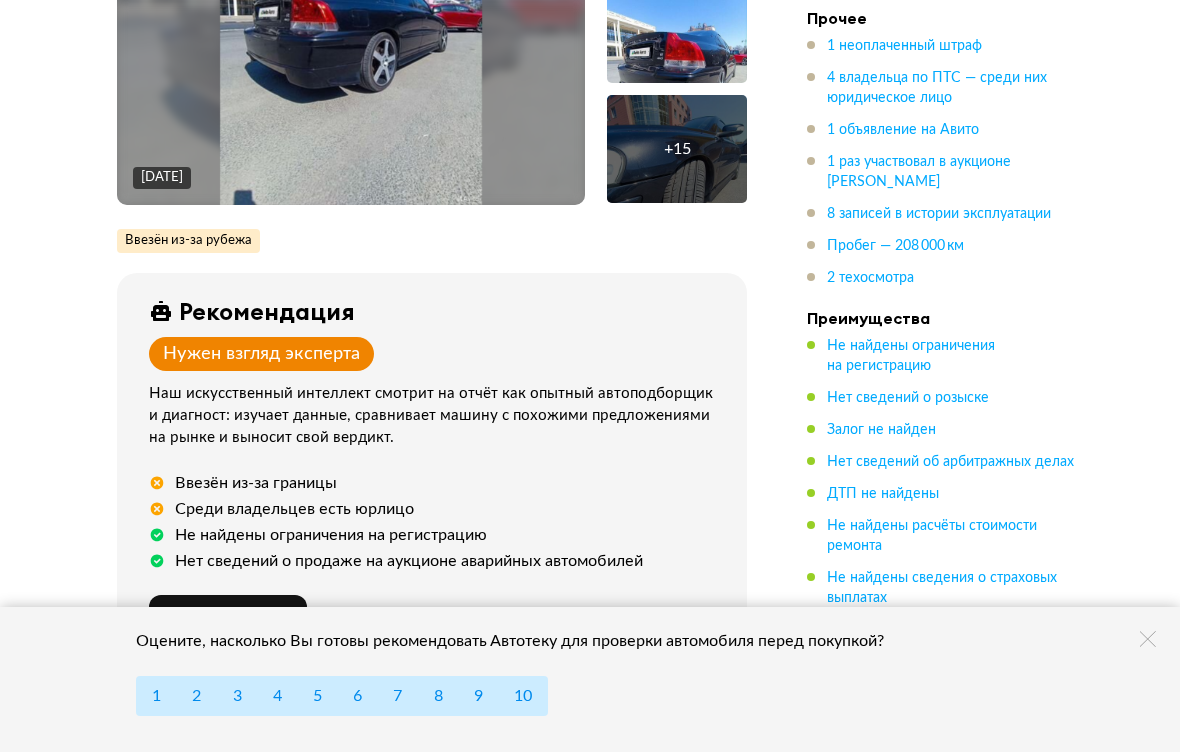 click on "1 объявление на Авито" at bounding box center [903, 130] 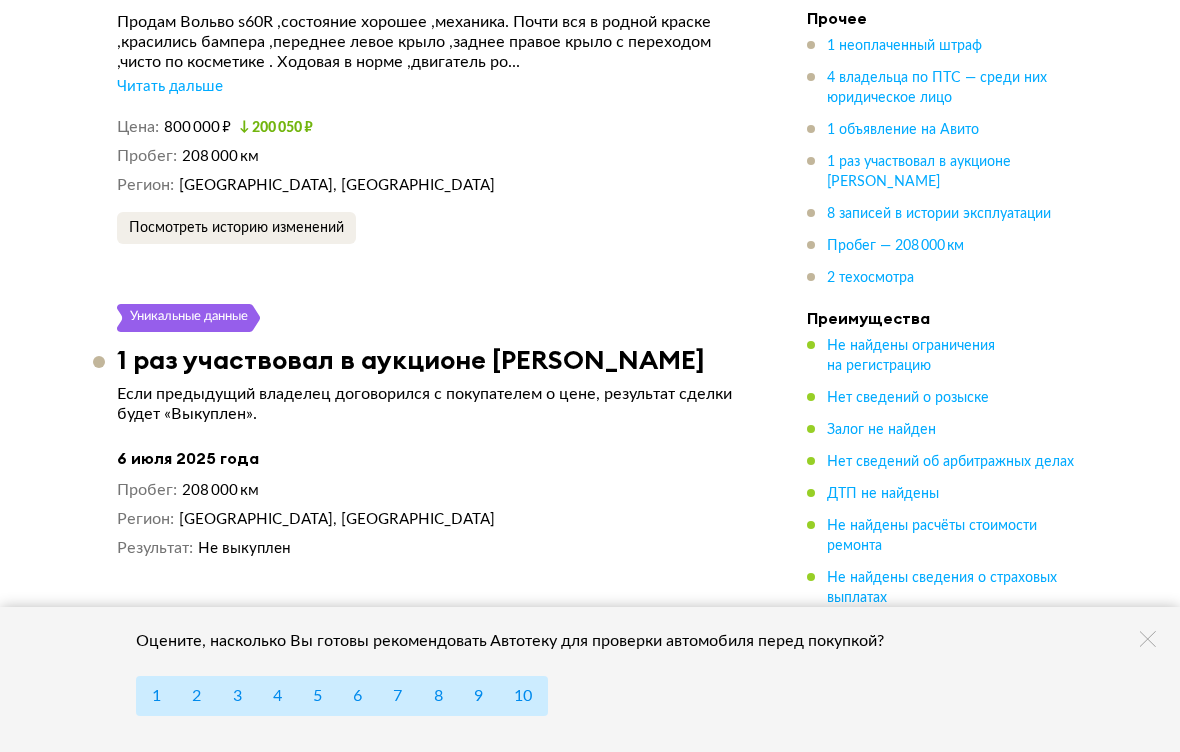scroll, scrollTop: 4739, scrollLeft: 0, axis: vertical 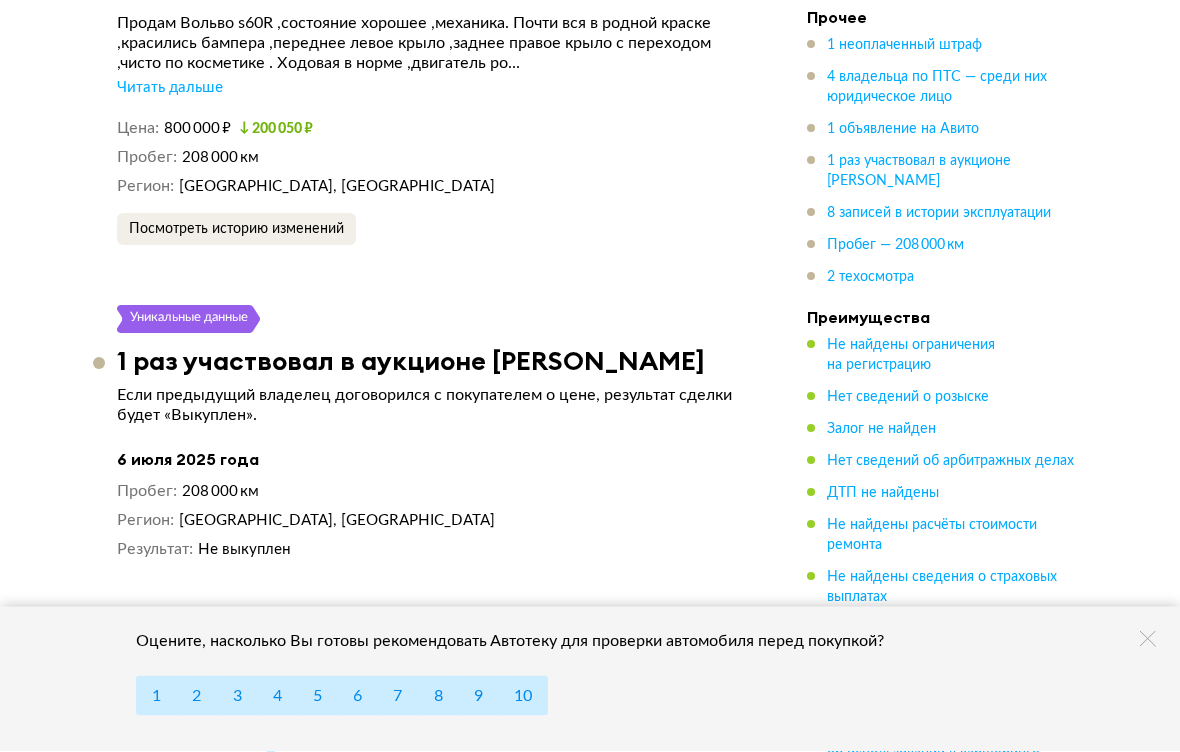 click on "Посмотреть историю изменений" at bounding box center (236, 230) 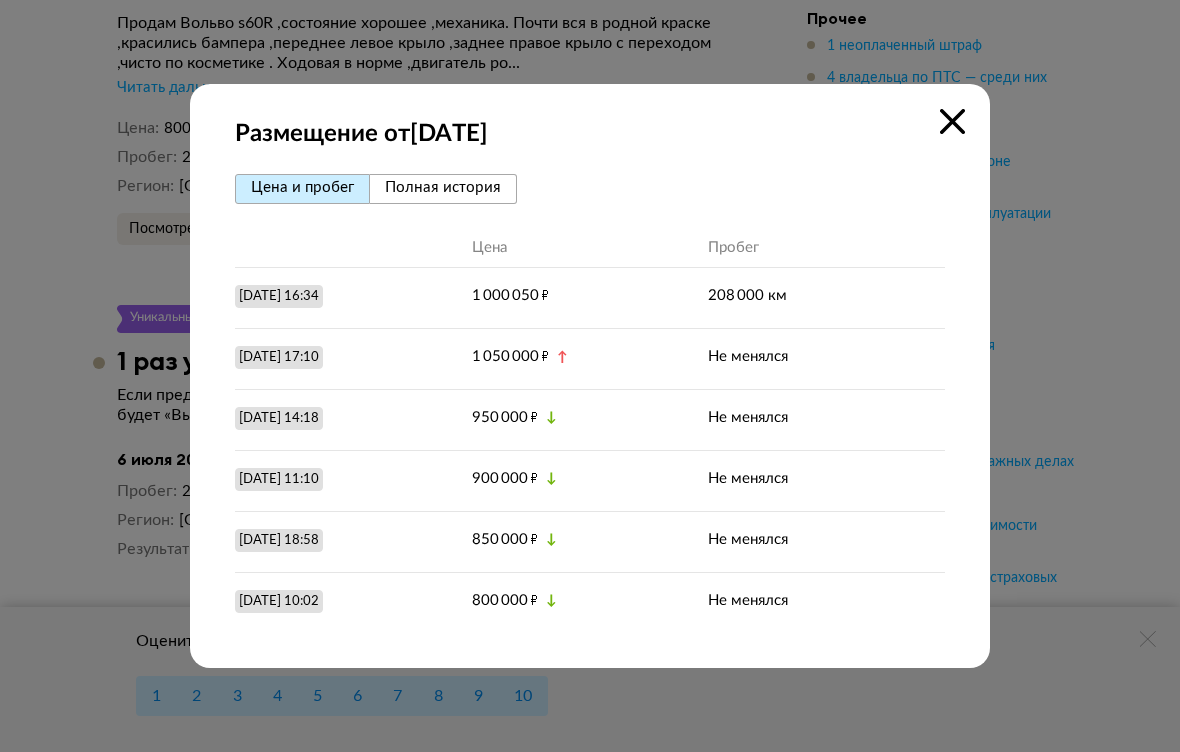 click at bounding box center (952, 121) 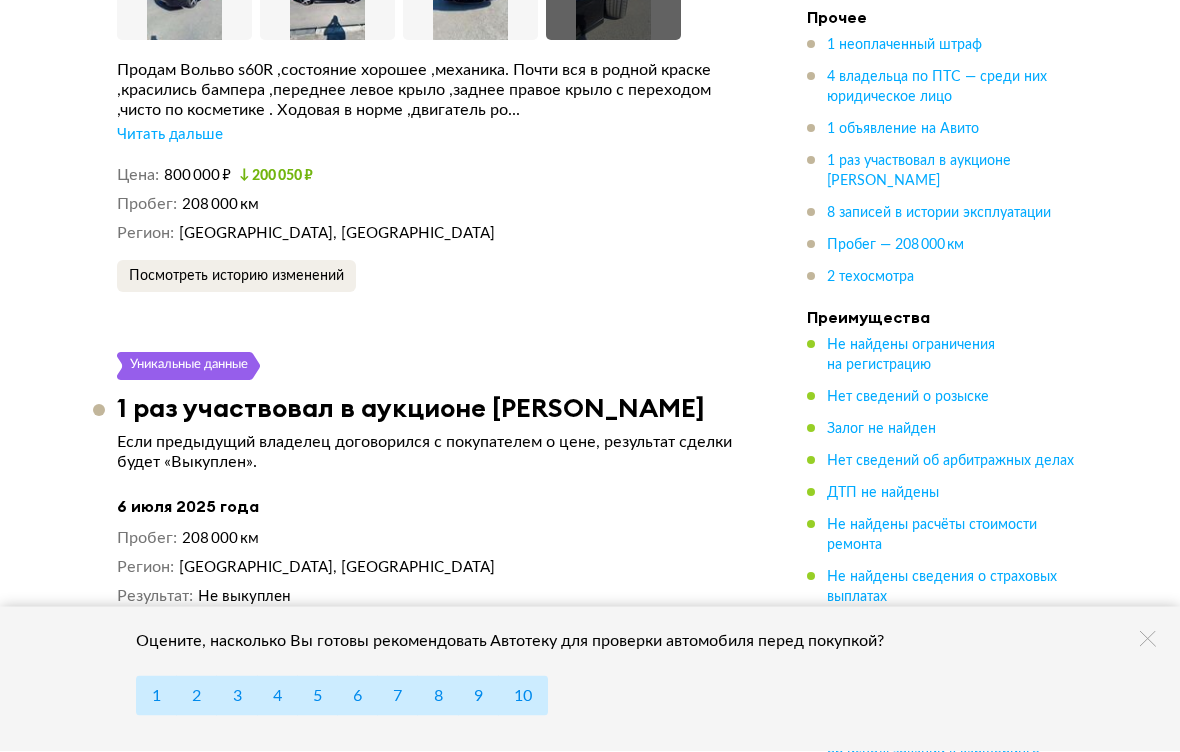 scroll, scrollTop: 4693, scrollLeft: 0, axis: vertical 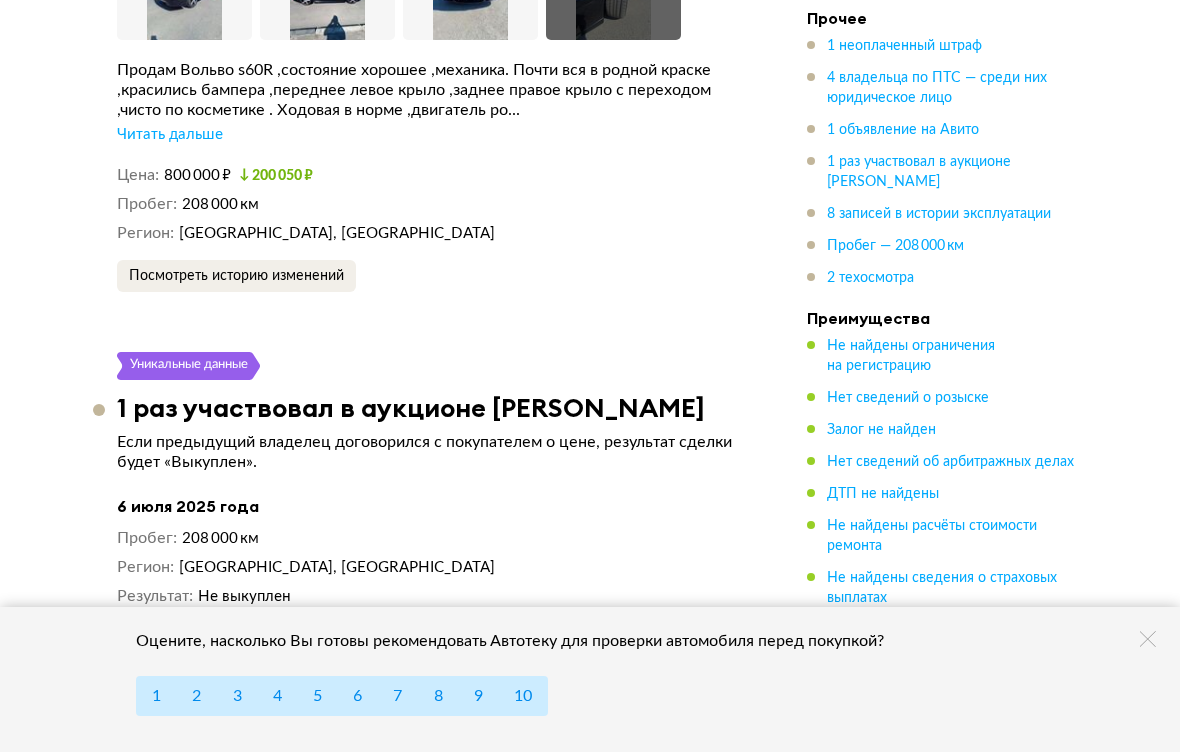 click on "Посмотреть историю изменений" at bounding box center [236, 276] 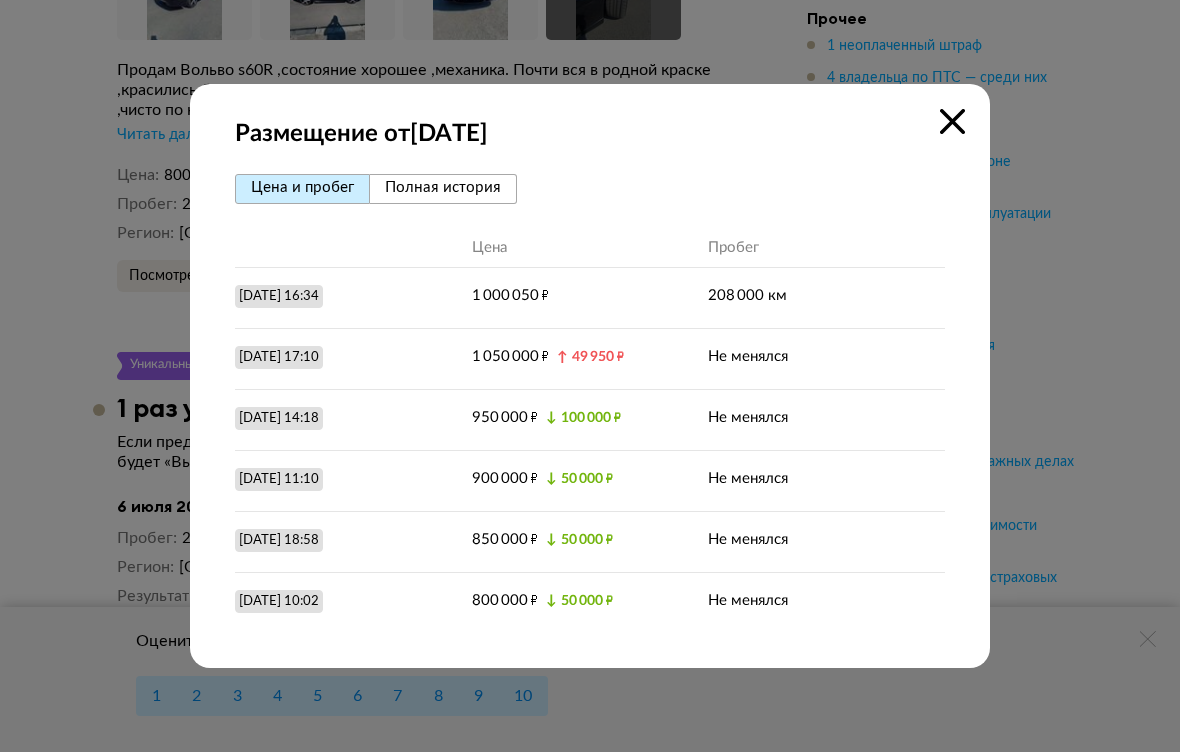 click on "Полная история" at bounding box center [443, 187] 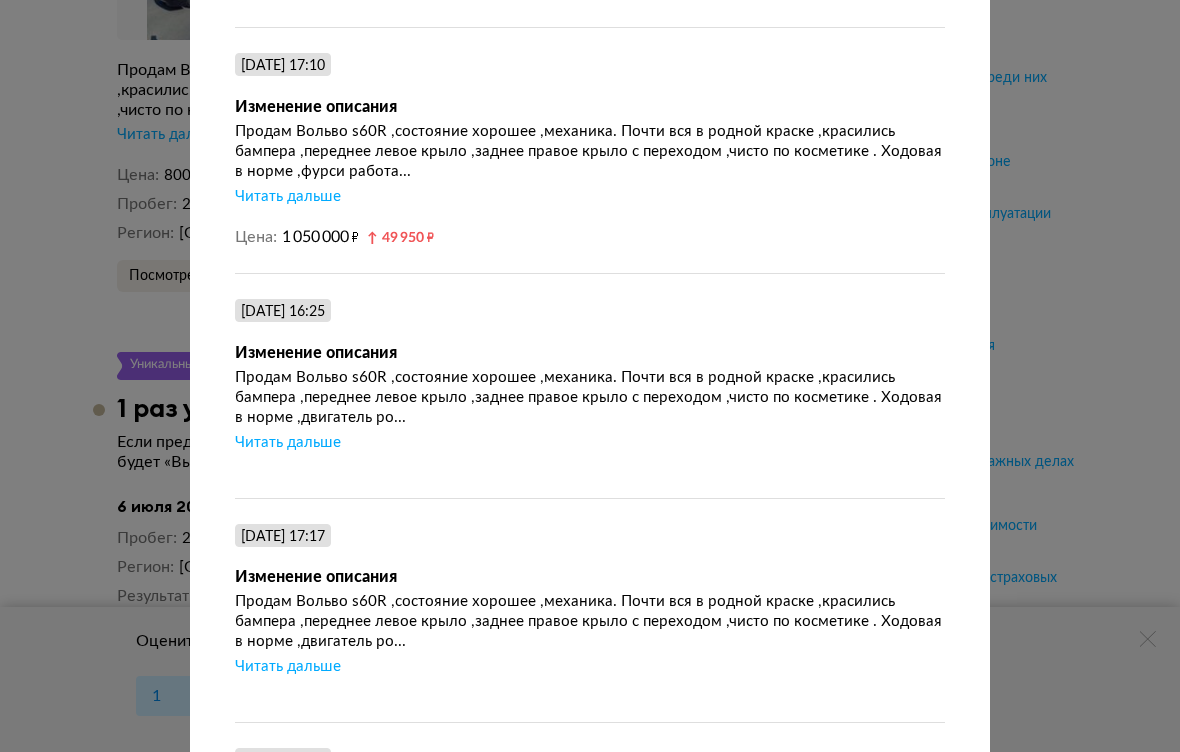 scroll, scrollTop: 533, scrollLeft: 0, axis: vertical 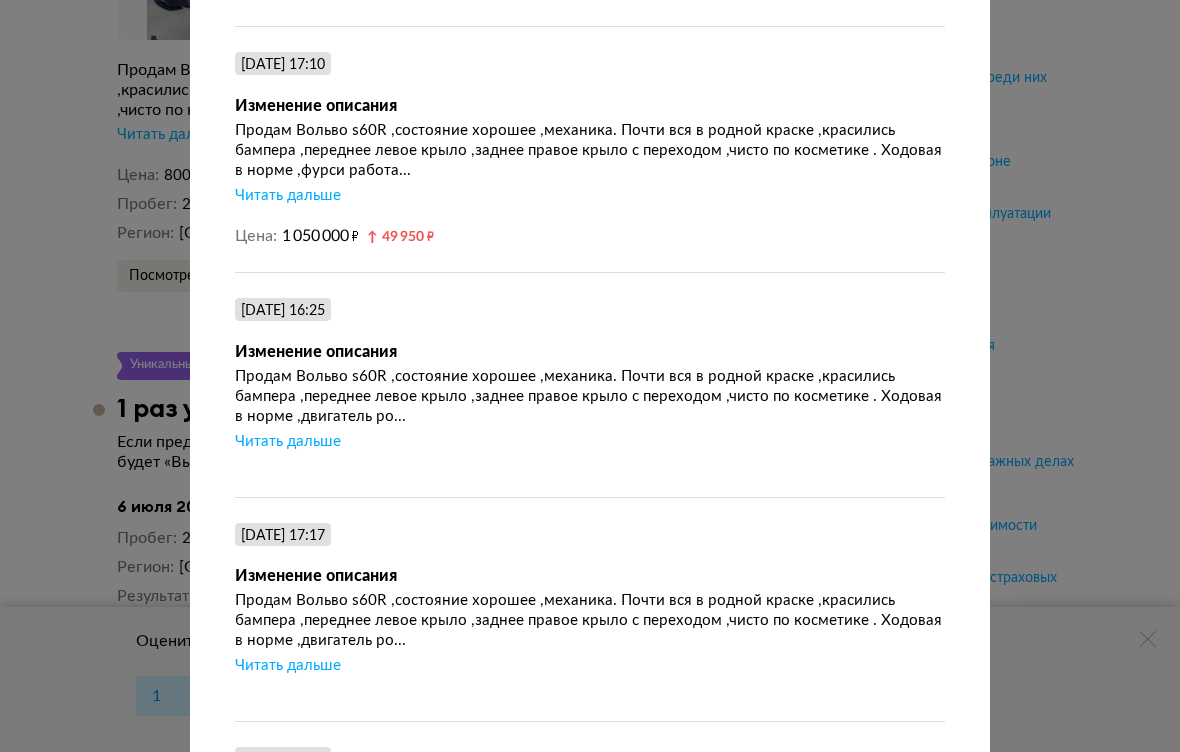 click on "Читать дальше" at bounding box center [288, 196] 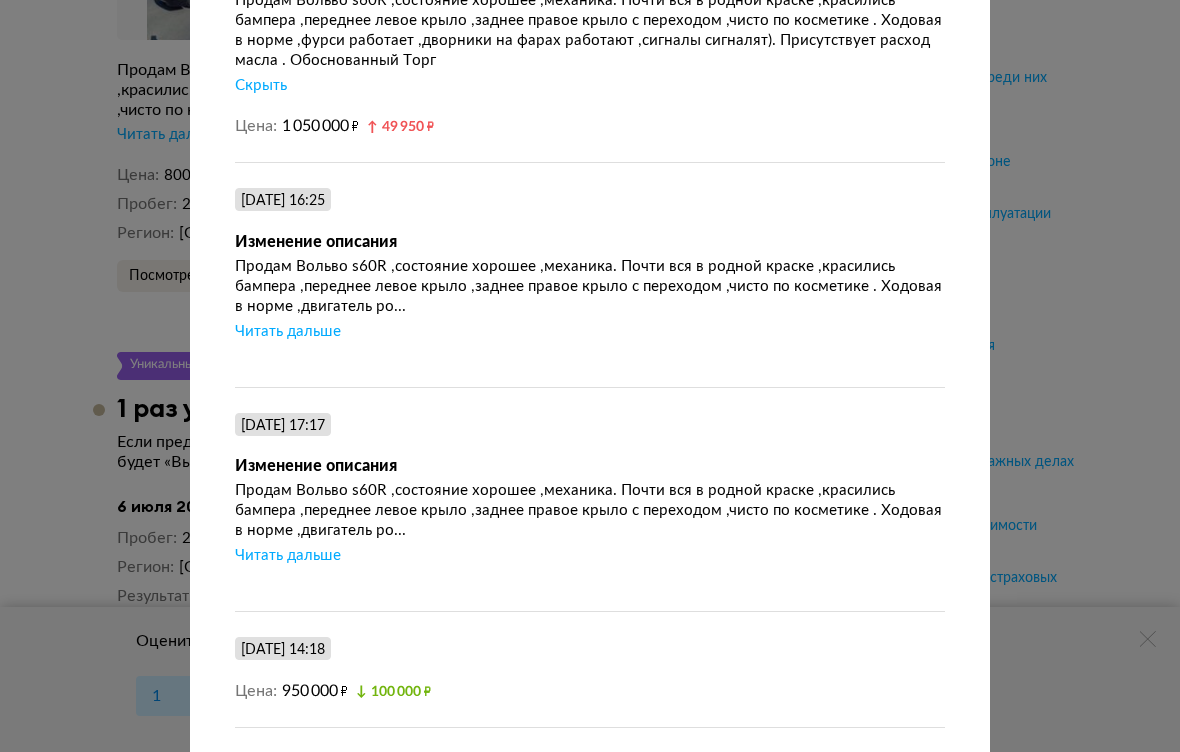 scroll, scrollTop: 668, scrollLeft: 0, axis: vertical 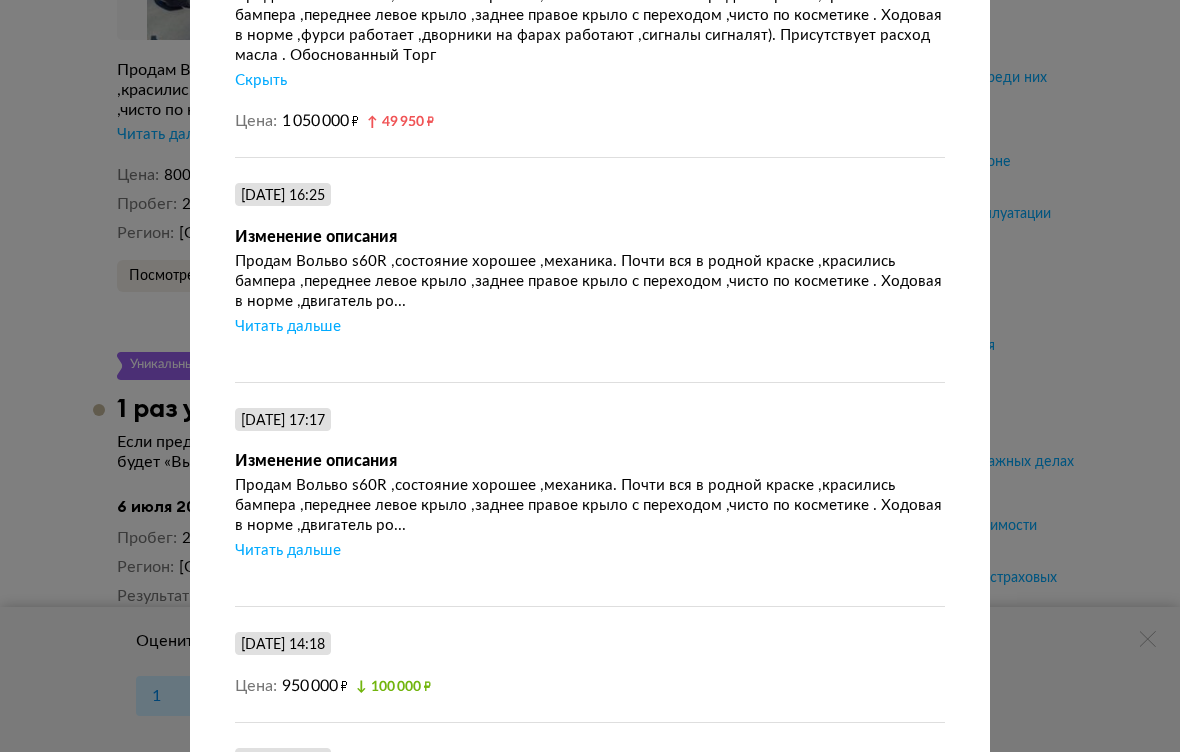 click on "Читать дальше" at bounding box center (288, 327) 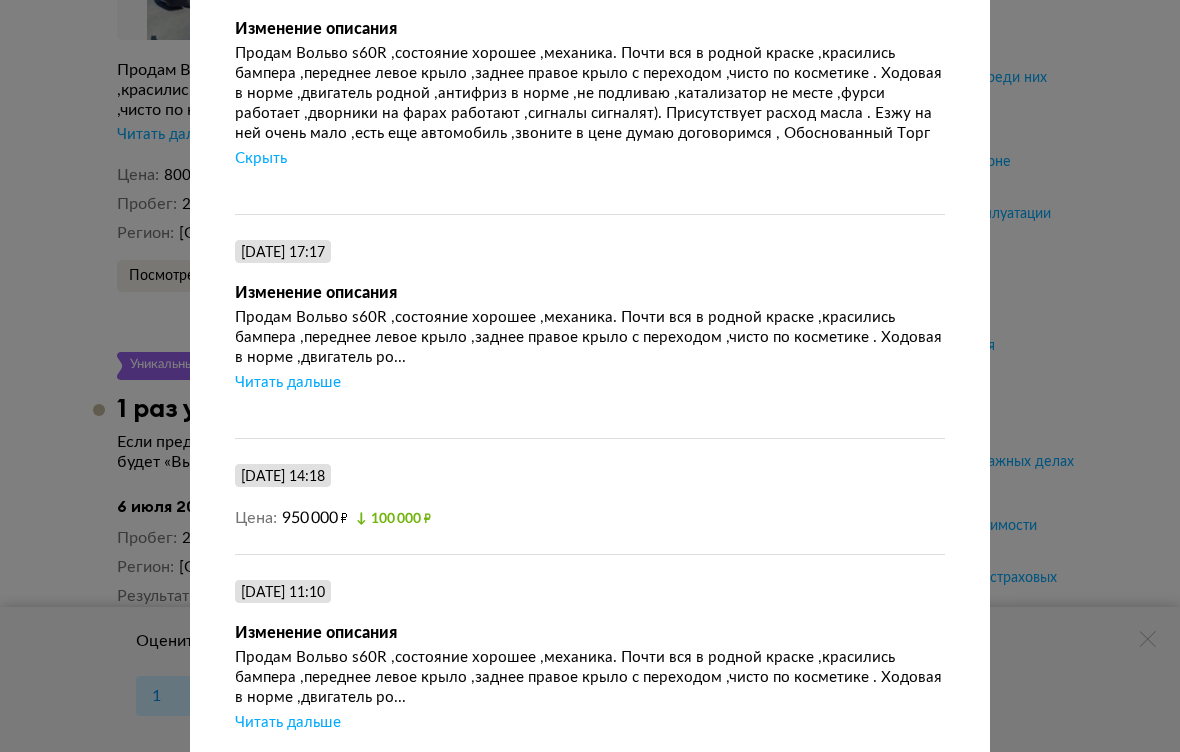 scroll, scrollTop: 877, scrollLeft: 0, axis: vertical 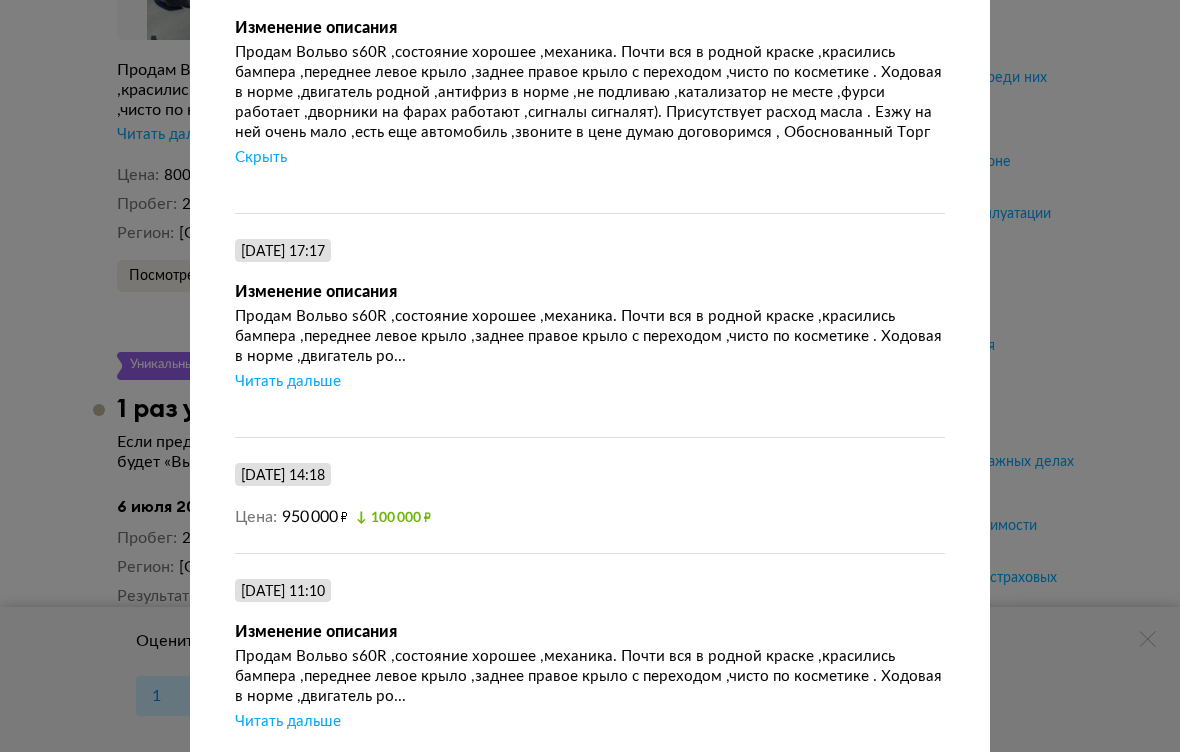 click on "Читать дальше" at bounding box center [288, 382] 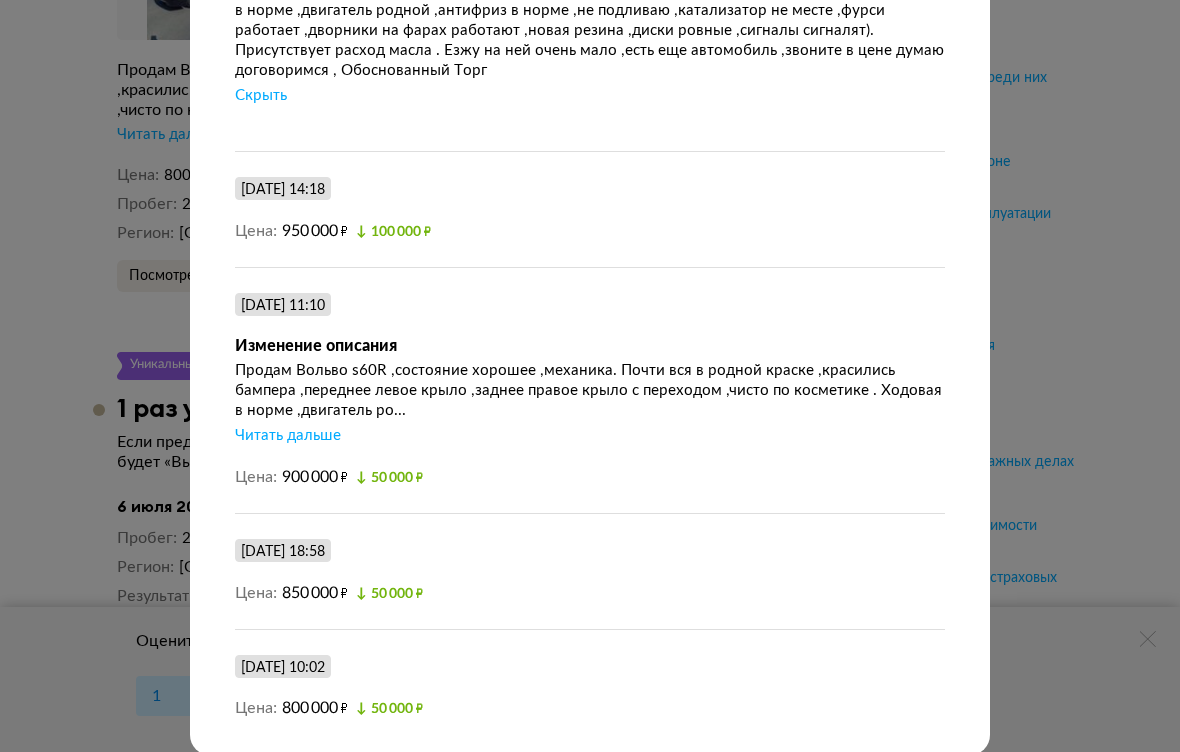 scroll, scrollTop: 1222, scrollLeft: 0, axis: vertical 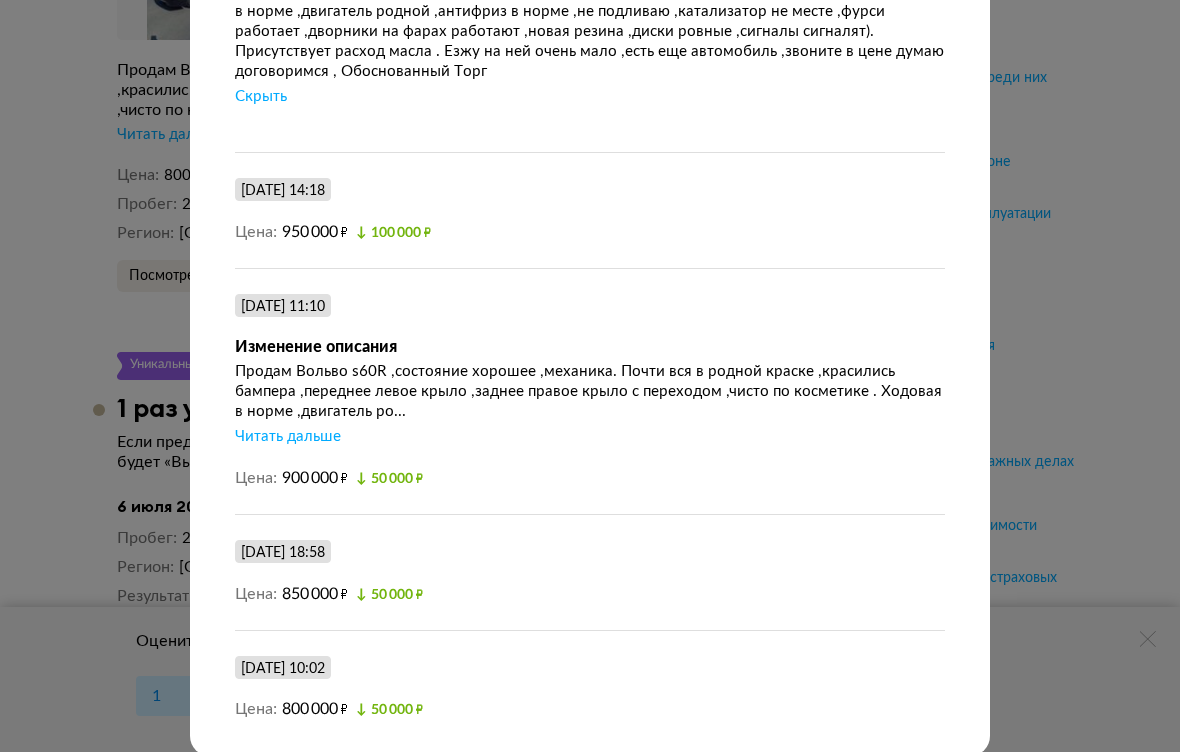 click on "Читать дальше" at bounding box center (288, 437) 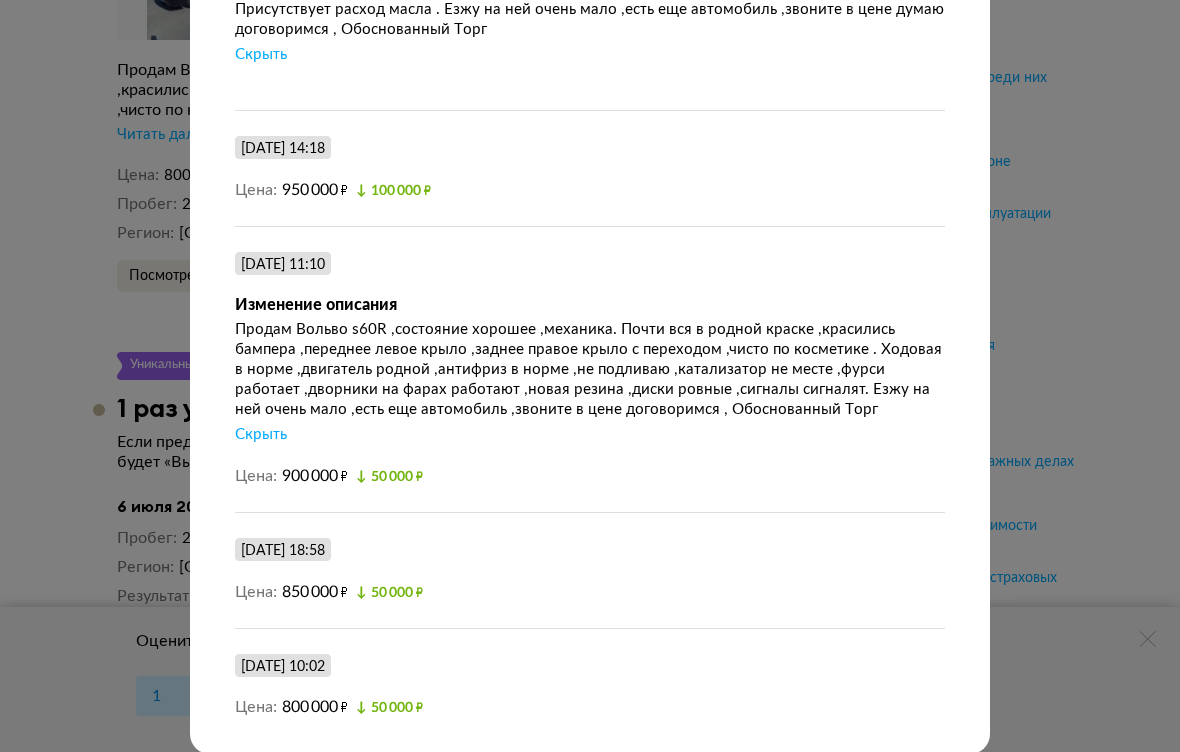scroll, scrollTop: 1262, scrollLeft: 0, axis: vertical 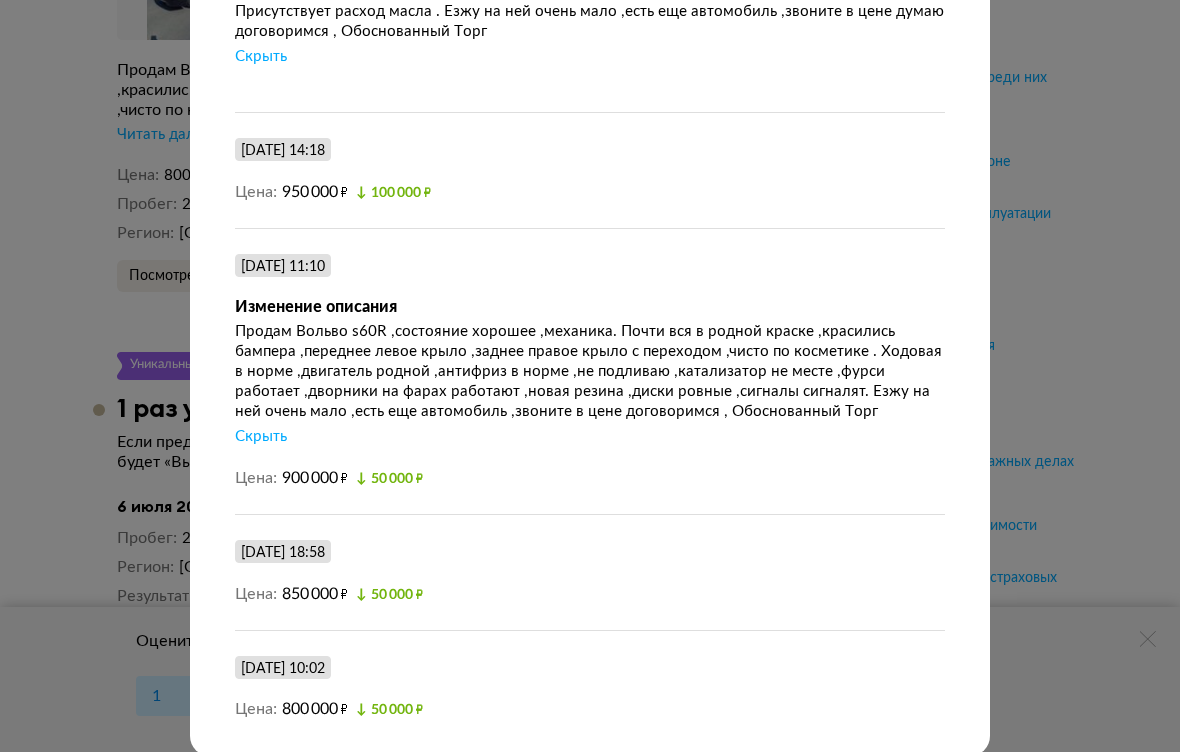 click on "Размещение от  [DATE] [PERSON_NAME] и пробег Полная история [DATE] 16:34 Размещение объявления Увеличить фото Увеличить фото Увеличить фото + 14 Увеличить фото Описание Продам Вольво s60R ,состояние хорошее ,механика. Почти вся в родной краске ,красились бампера ,переднее левое крыло ,заднее правое крыло с переходом ,чисто по косметике . Ходовая в норме ,фурси работа... Читать дальше Цена 1 000 050 ₽    Пробег 208 000 км    Регион [GEOGRAPHIC_DATA], [GEOGRAPHIC_DATA] [DATE] 17:10 Изменение описания Скрыть Цена 1 050 000 ₽    ↑   49 950 ₽ [DATE] 16:25 Изменение описания" at bounding box center (590, 376) 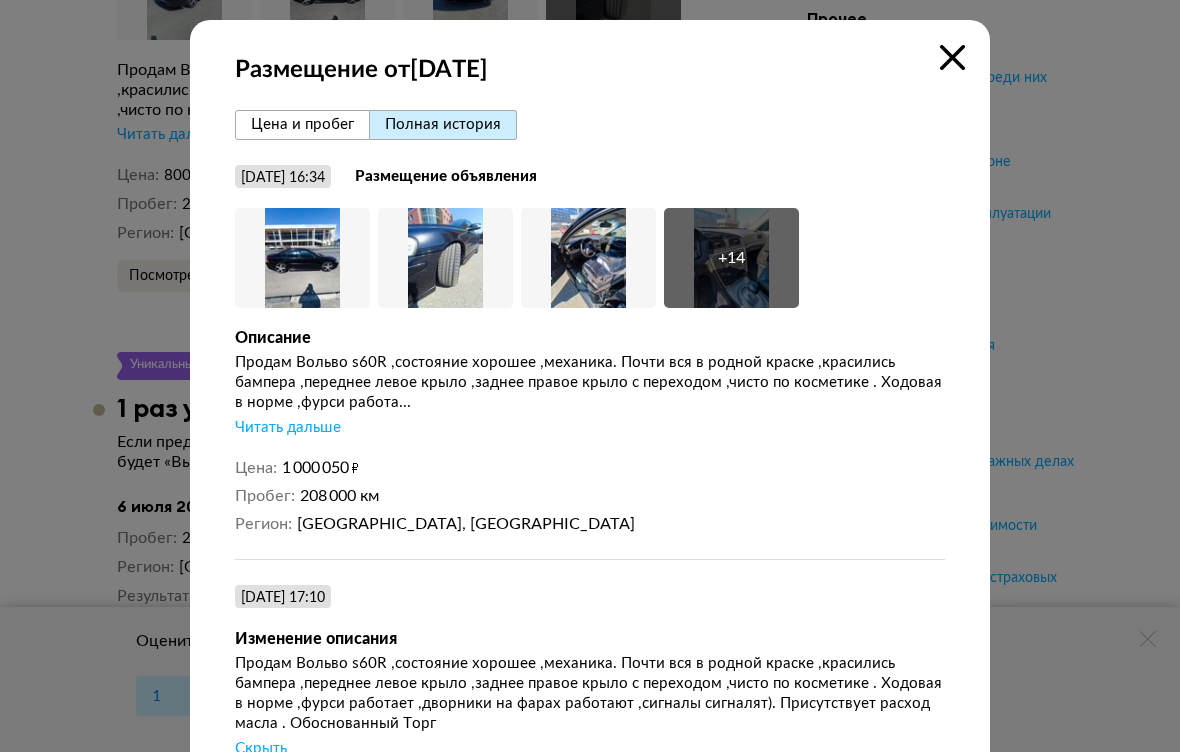 scroll, scrollTop: 0, scrollLeft: 0, axis: both 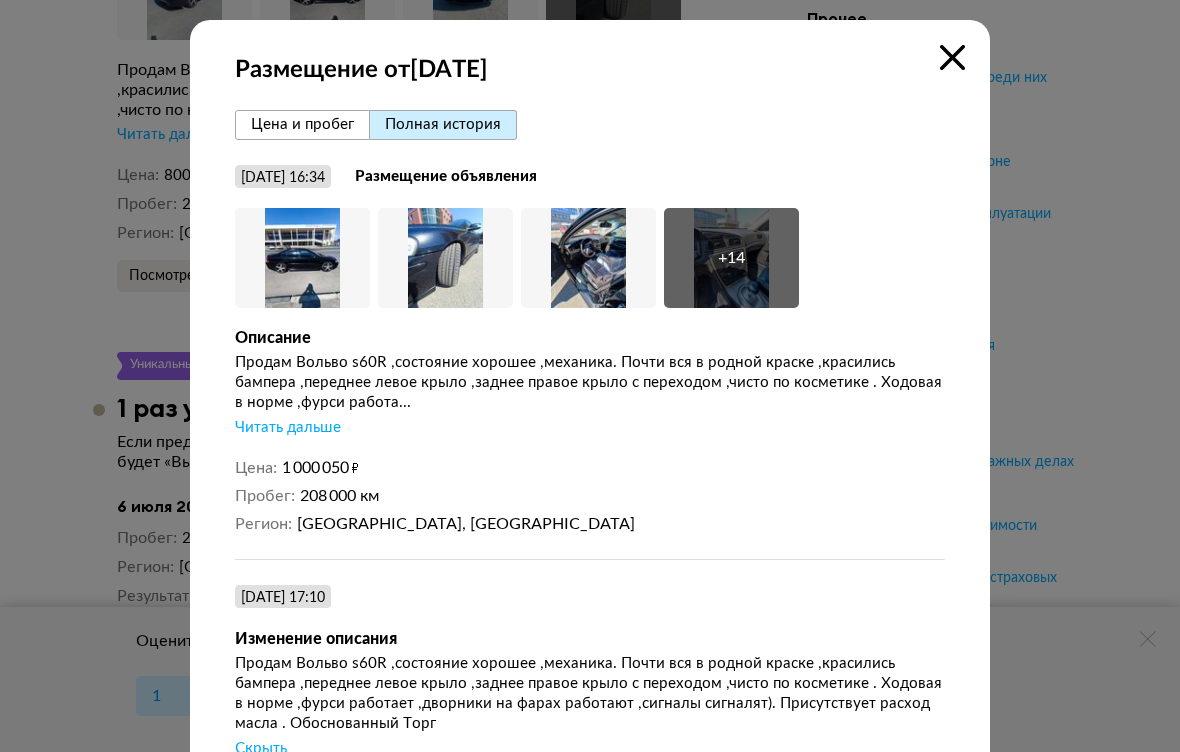 click at bounding box center [952, 57] 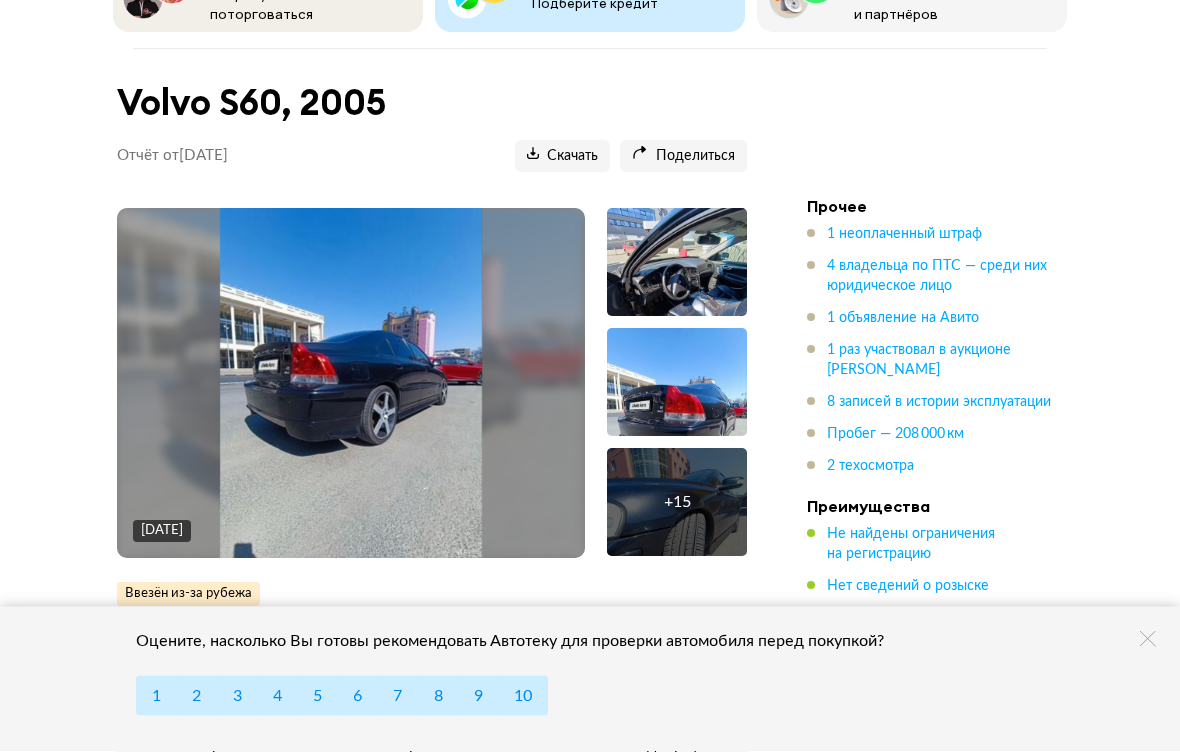 scroll, scrollTop: 172, scrollLeft: 0, axis: vertical 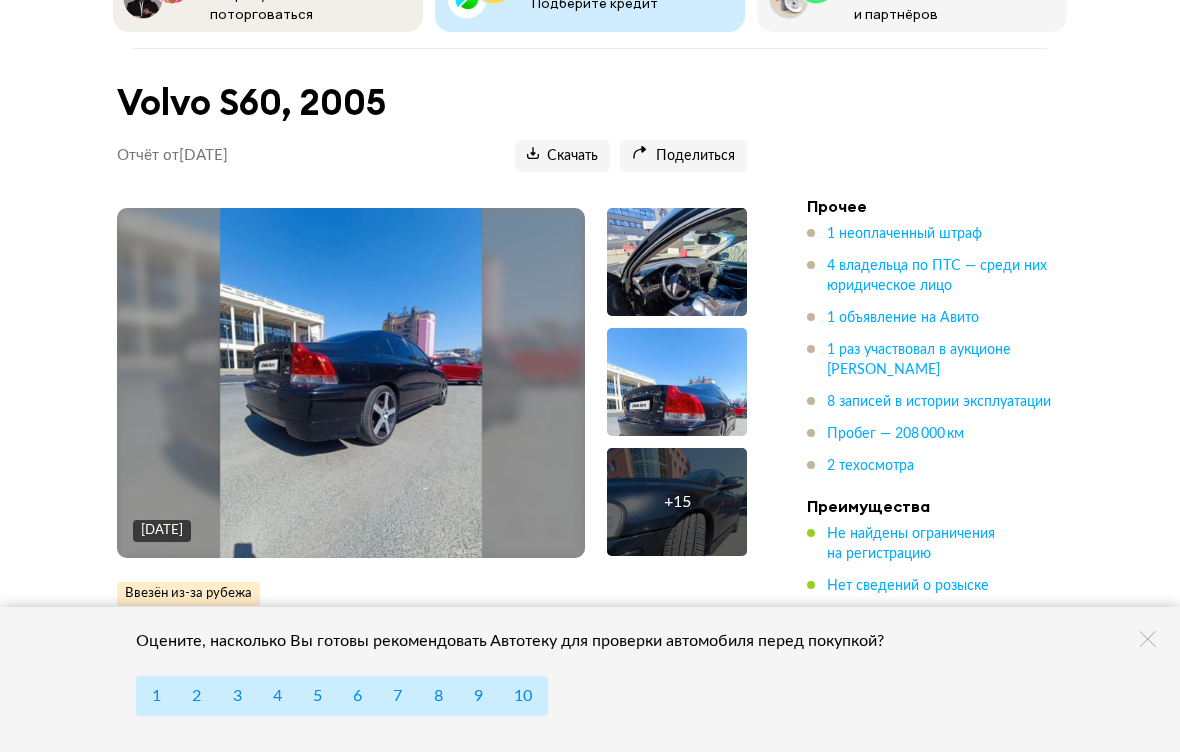click on "[DATE]" at bounding box center (351, 383) 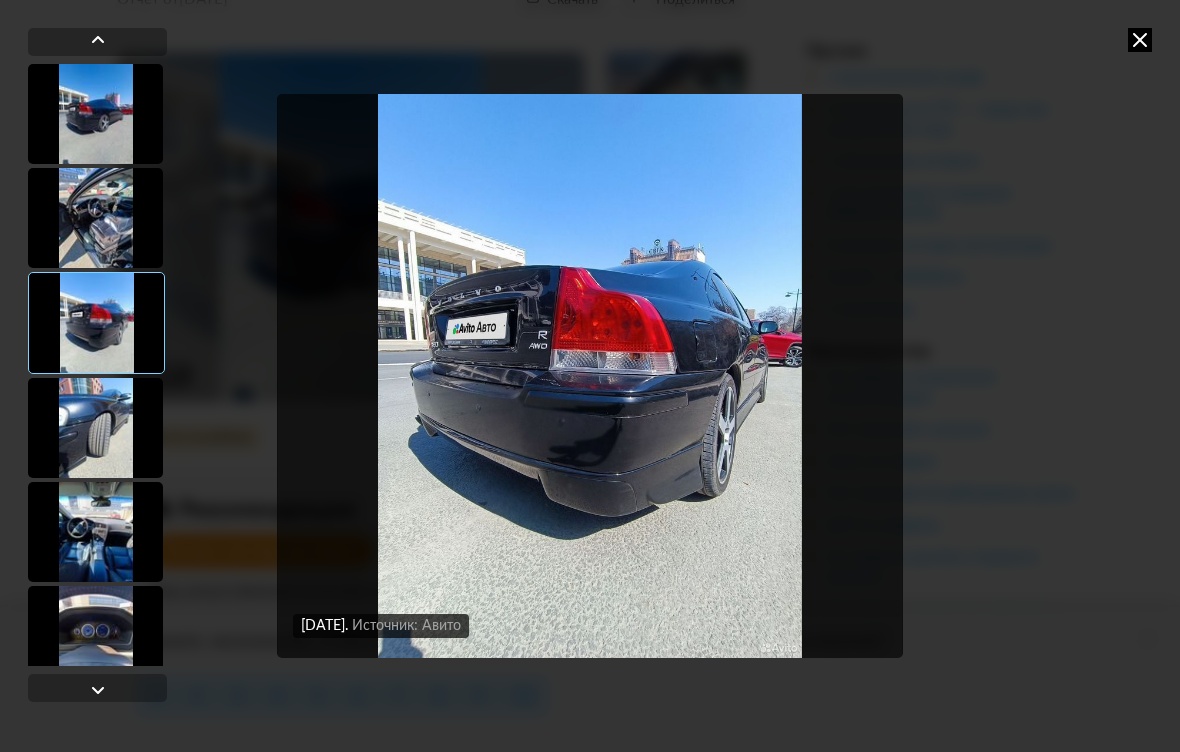 scroll, scrollTop: 327, scrollLeft: 0, axis: vertical 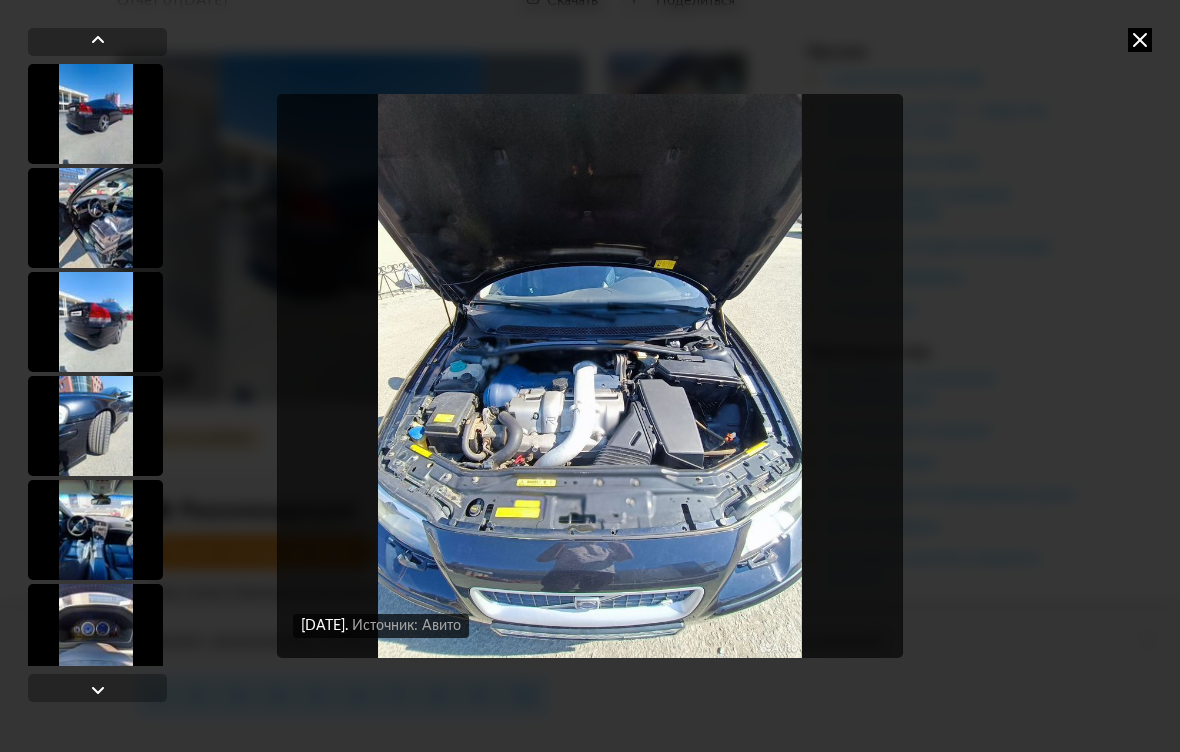click at bounding box center (1140, 40) 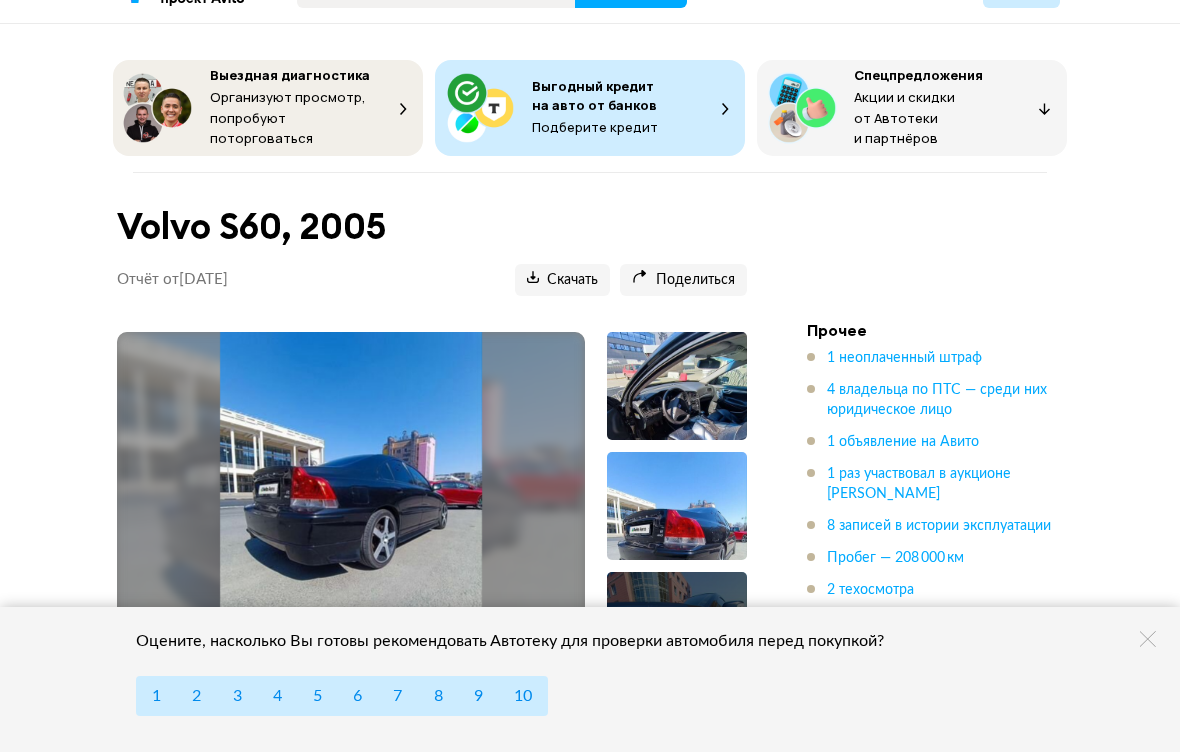 scroll, scrollTop: 0, scrollLeft: 0, axis: both 